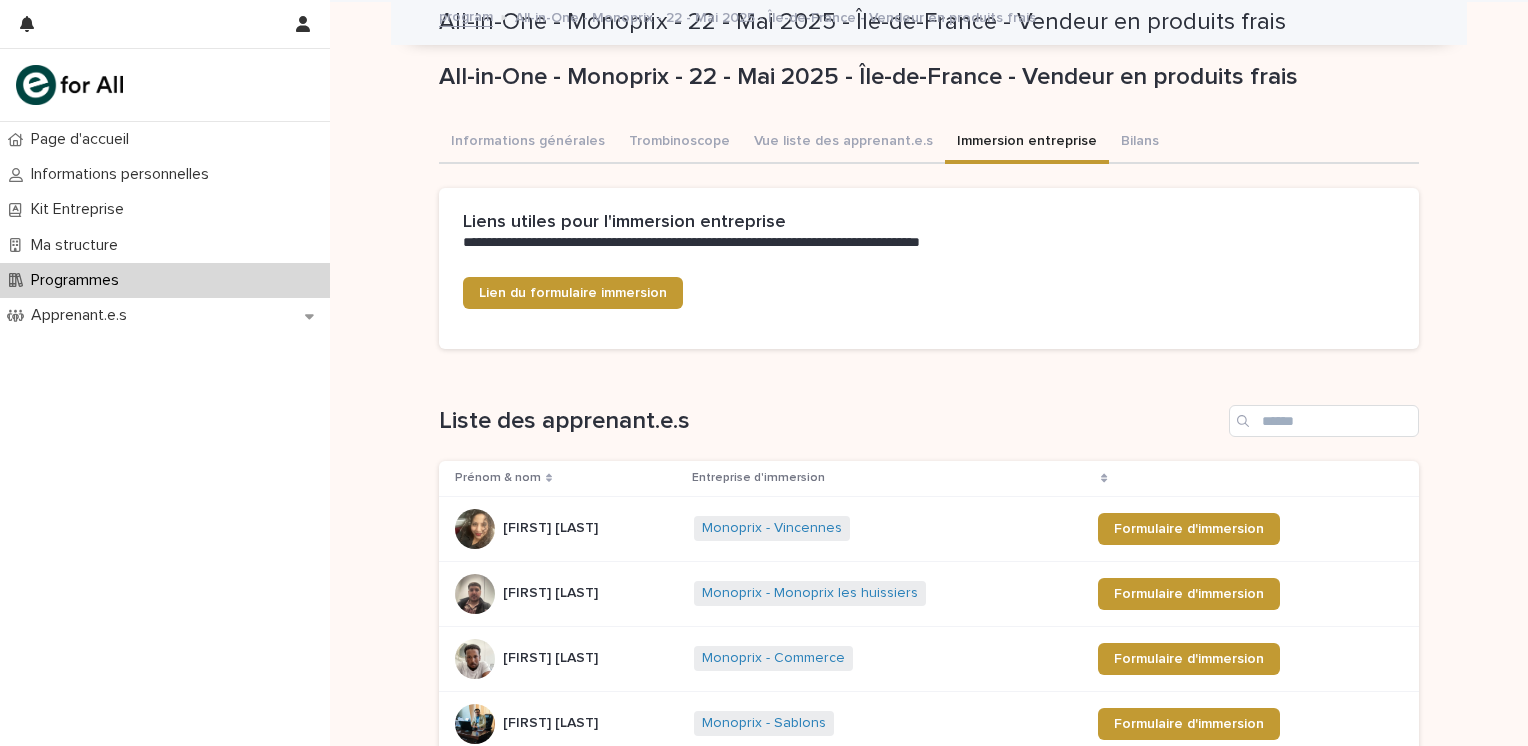 scroll, scrollTop: 0, scrollLeft: 0, axis: both 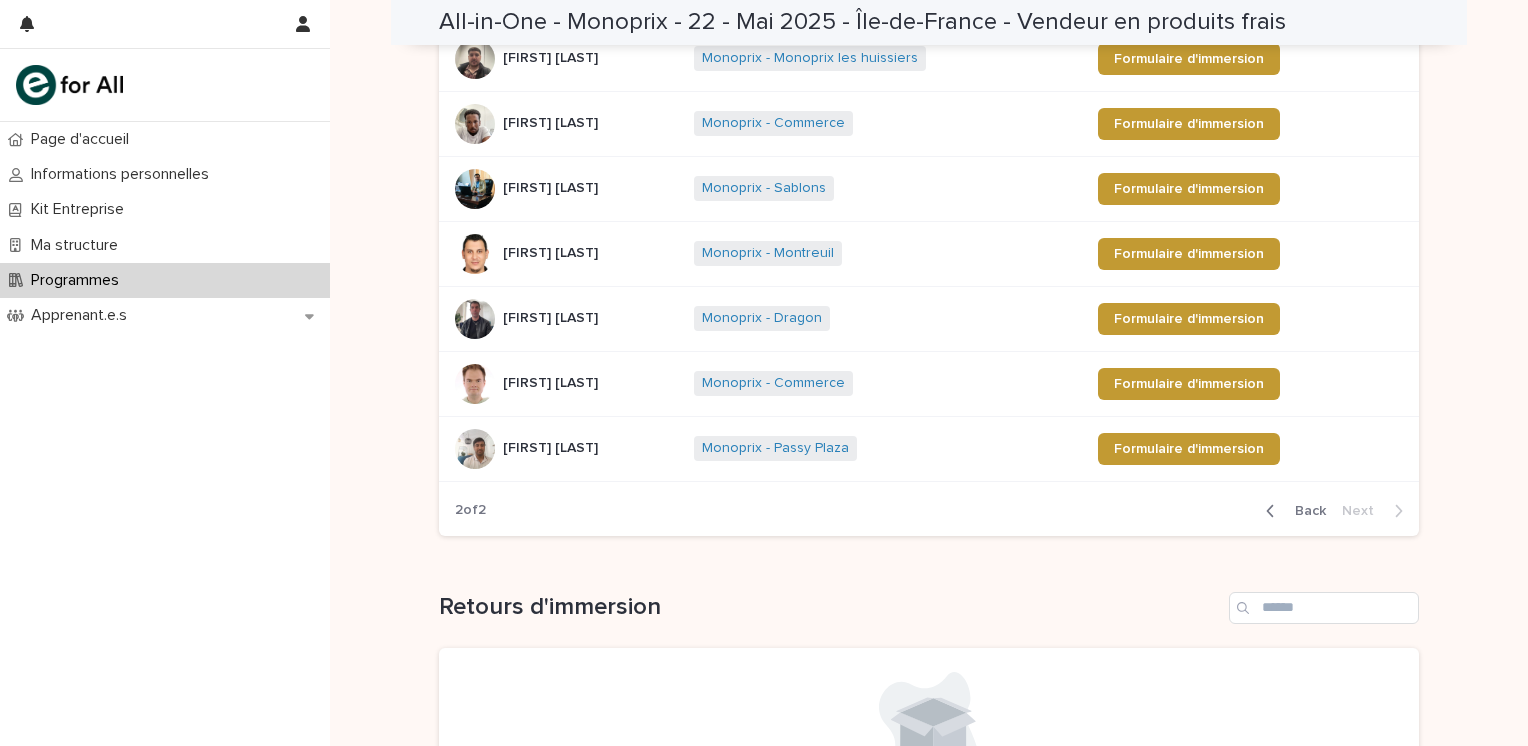 click on "[FIRST] [LAST] [FIRST] [LAST]" at bounding box center [566, 319] 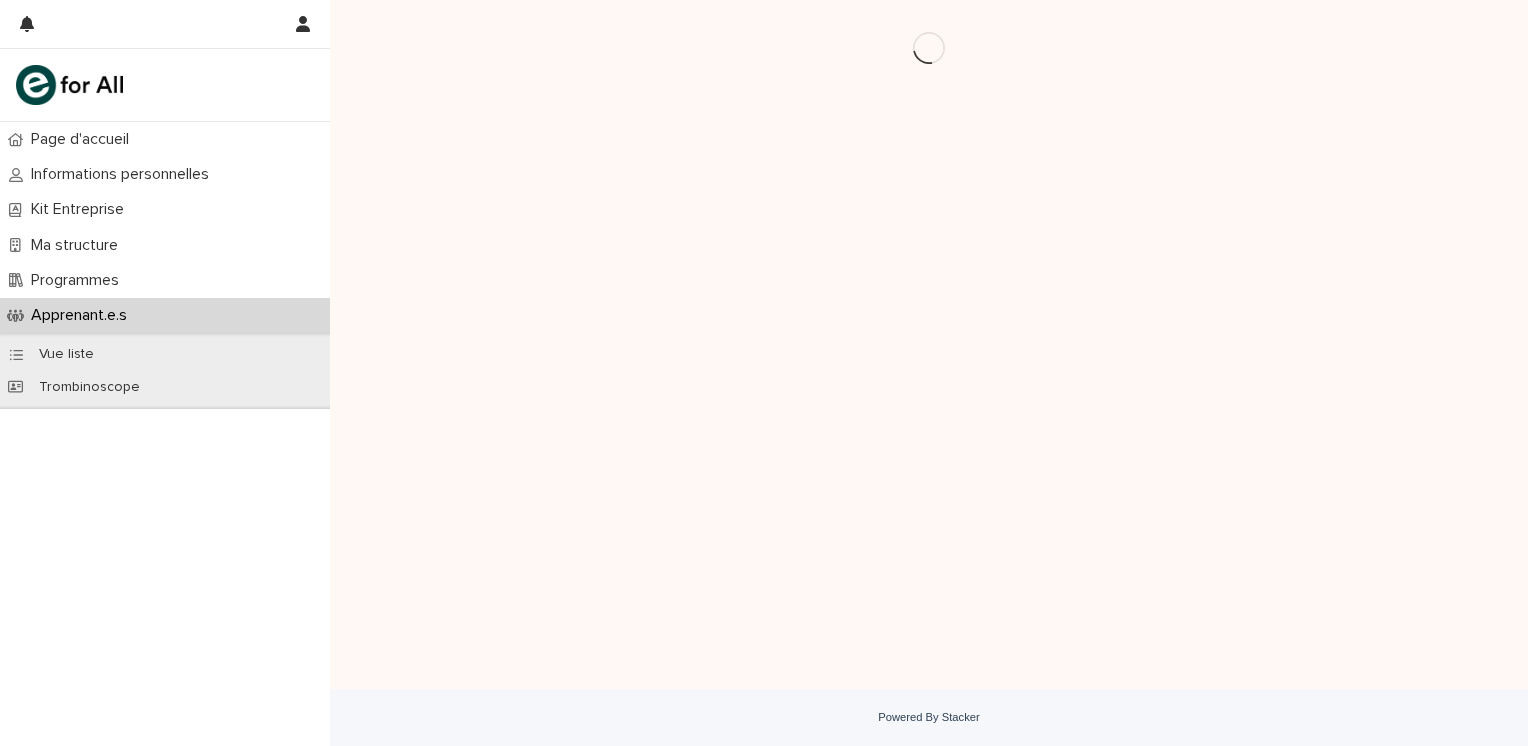 scroll, scrollTop: 0, scrollLeft: 0, axis: both 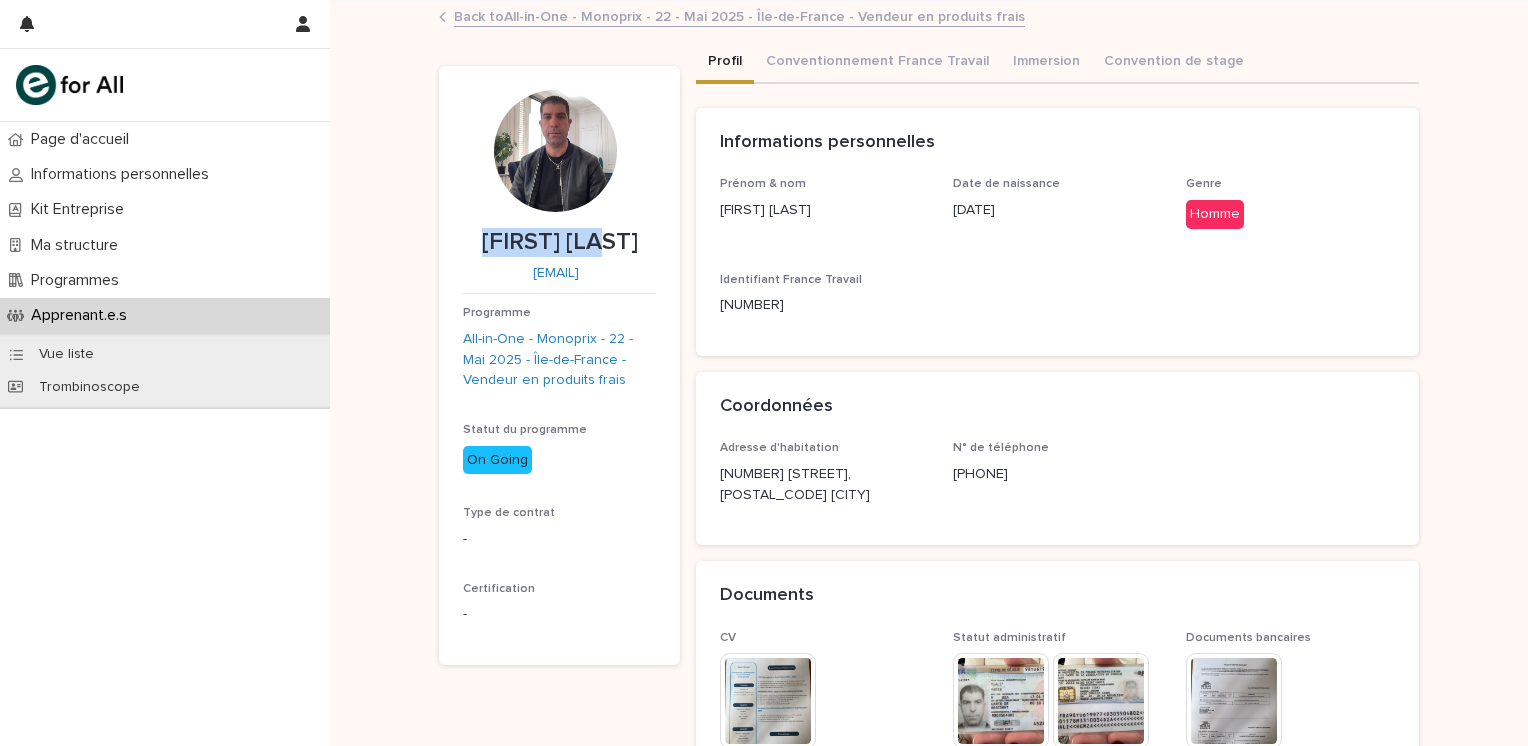 drag, startPoint x: 634, startPoint y: 241, endPoint x: 473, endPoint y: 226, distance: 161.69725 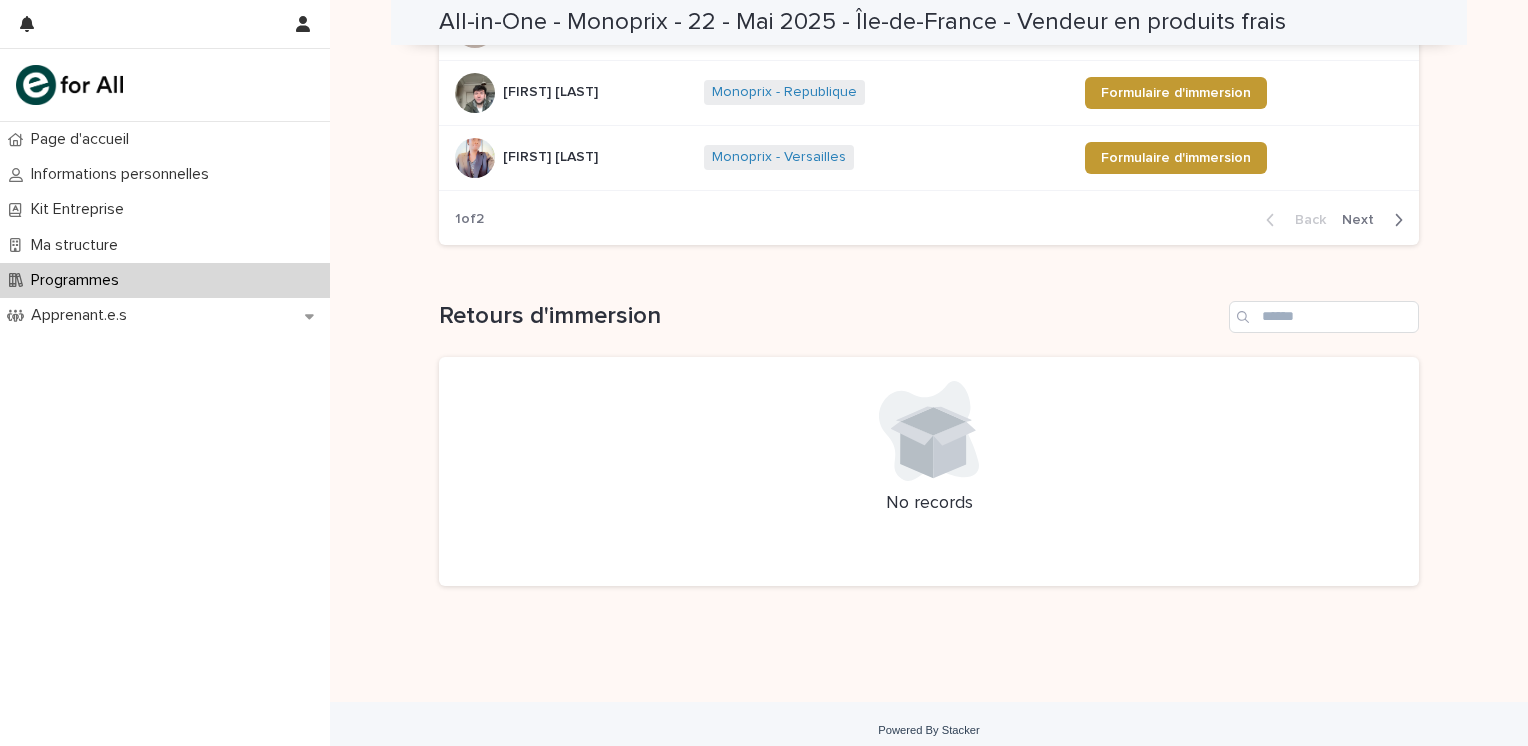 scroll, scrollTop: 955, scrollLeft: 0, axis: vertical 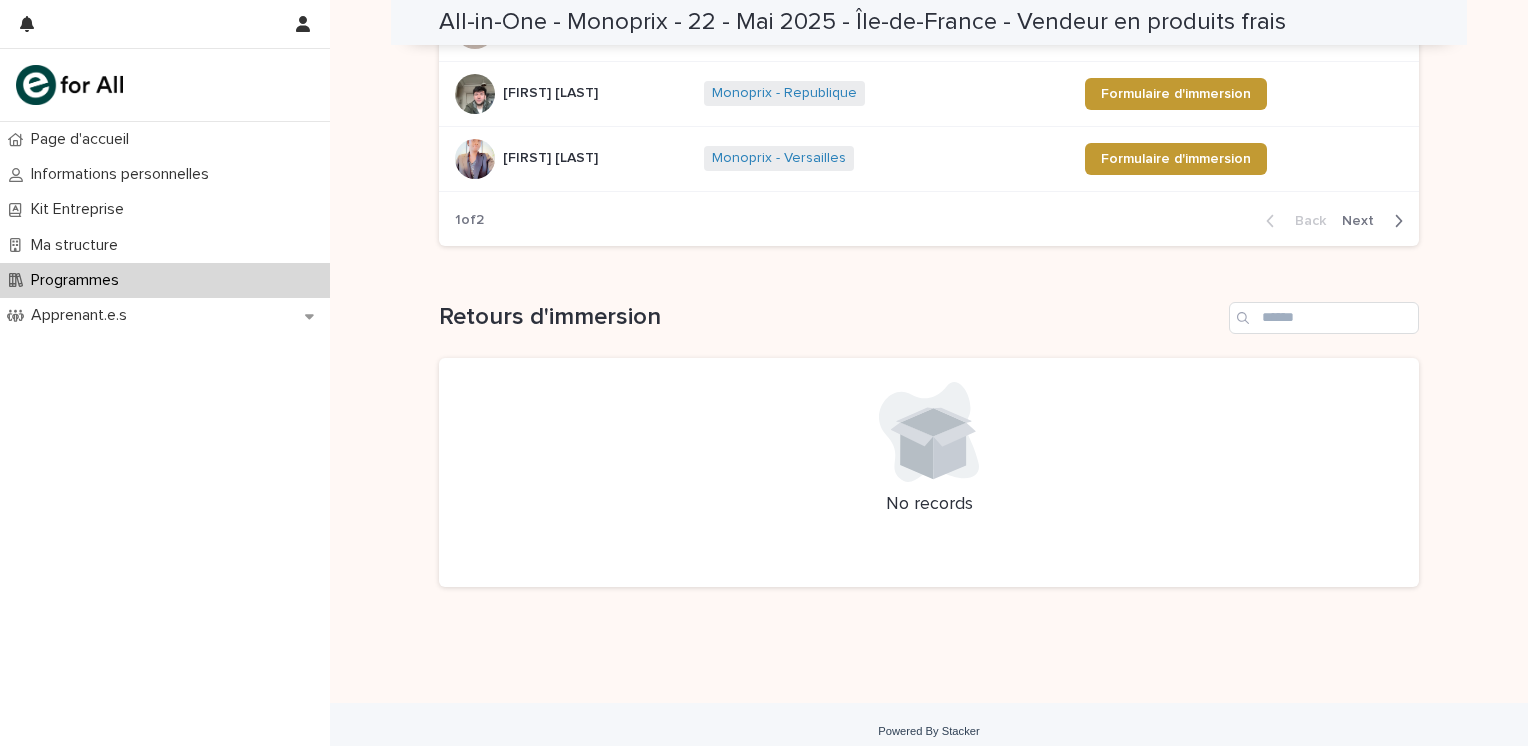 click 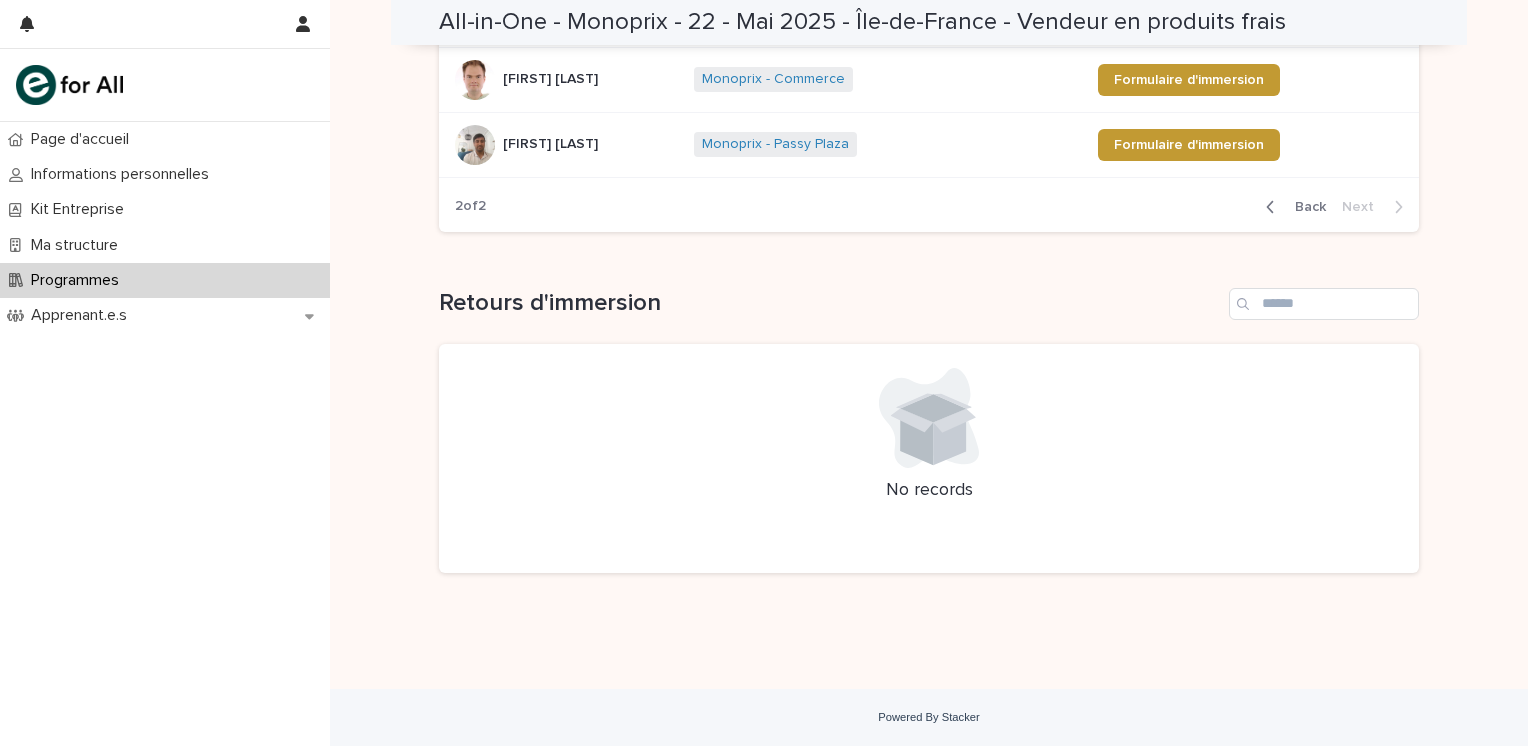 scroll, scrollTop: 836, scrollLeft: 0, axis: vertical 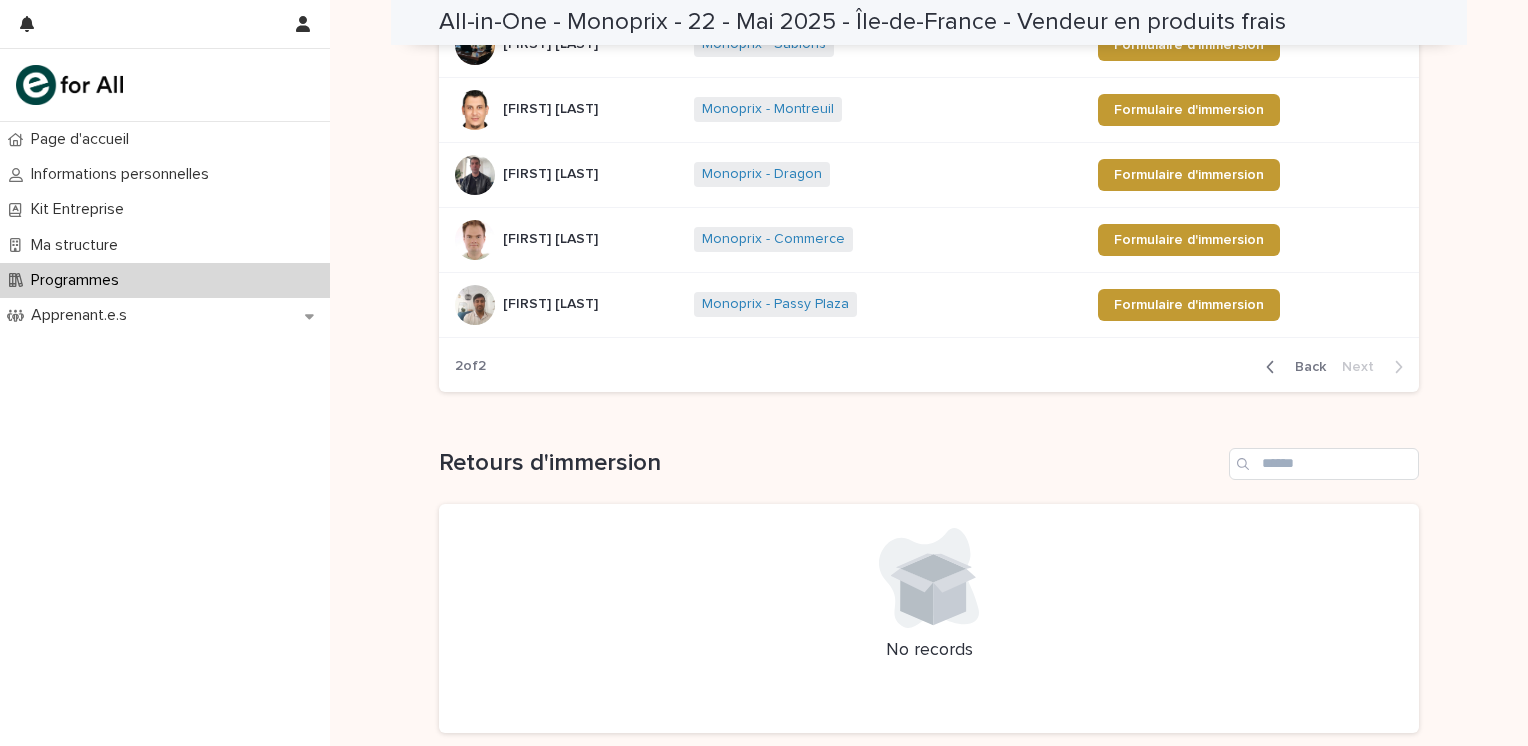 click on "[FIRST] [LAST]" at bounding box center [552, 237] 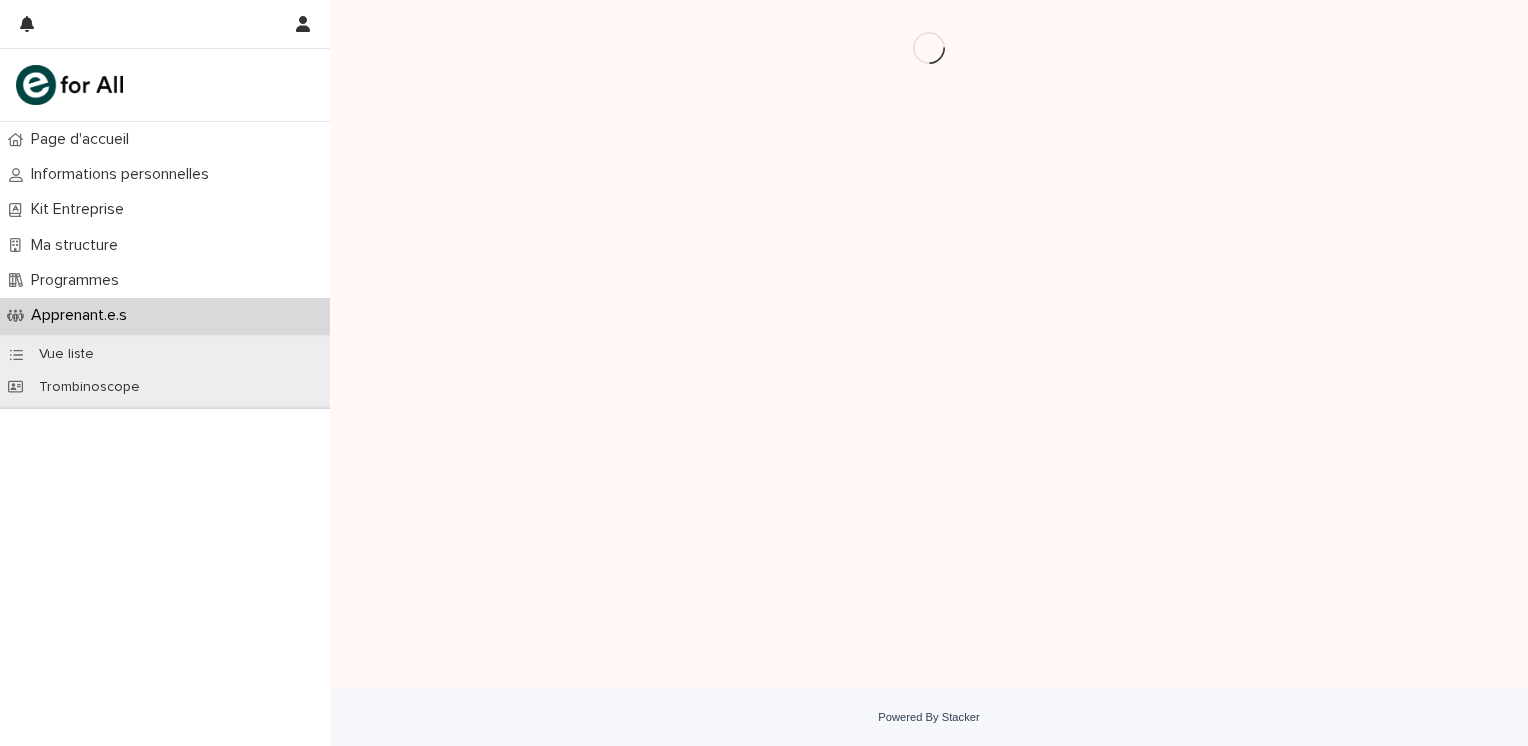 scroll, scrollTop: 0, scrollLeft: 0, axis: both 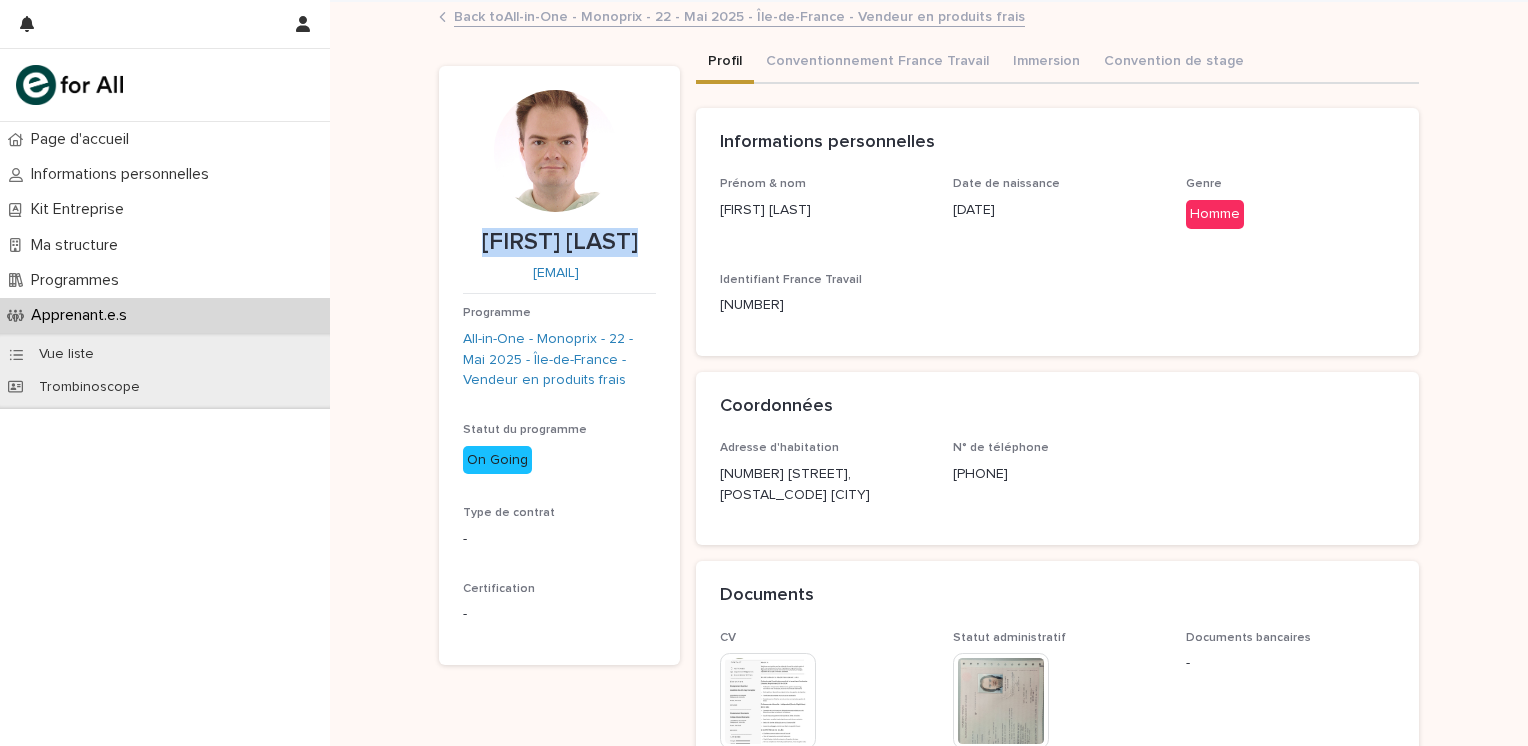 drag, startPoint x: 631, startPoint y: 273, endPoint x: 456, endPoint y: 240, distance: 178.08424 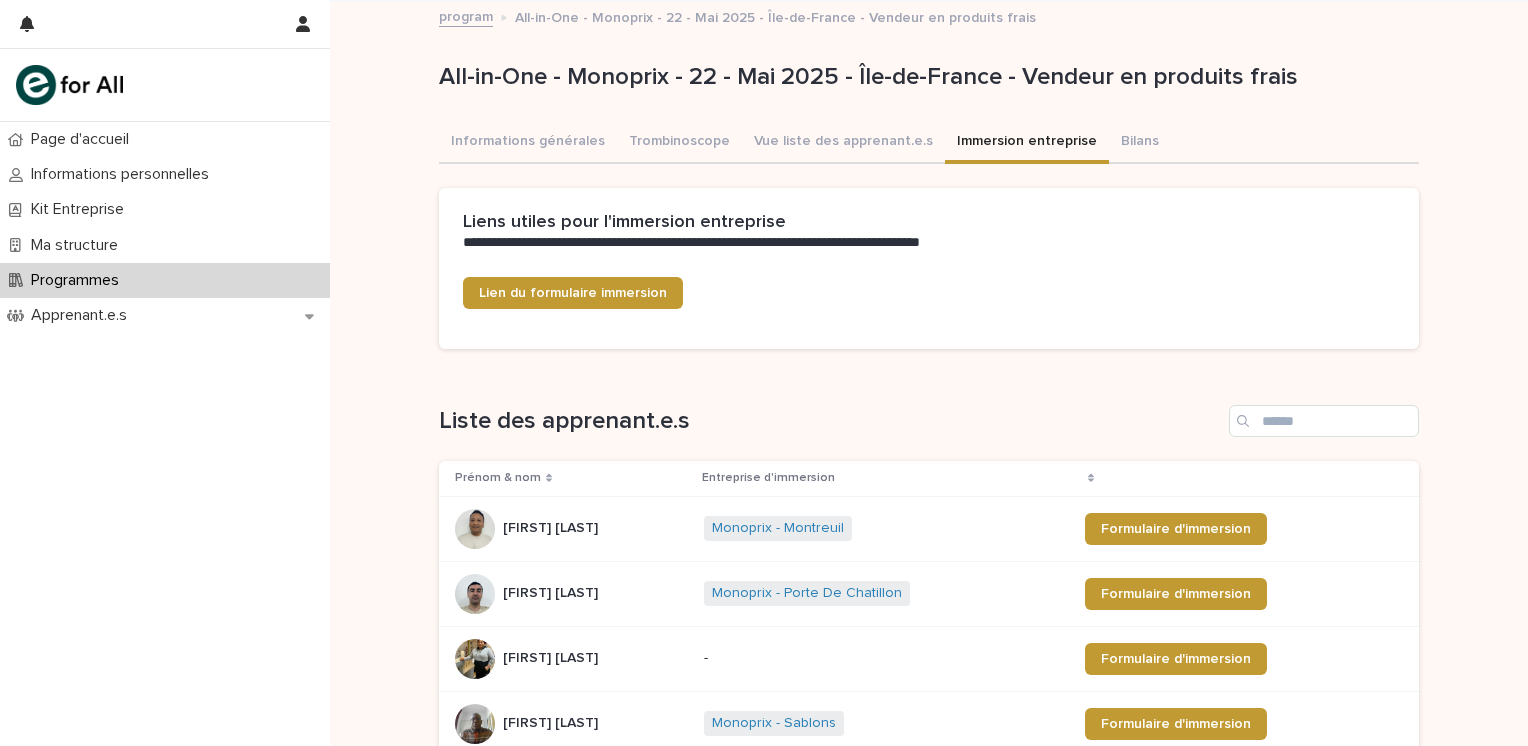 scroll, scrollTop: 652, scrollLeft: 0, axis: vertical 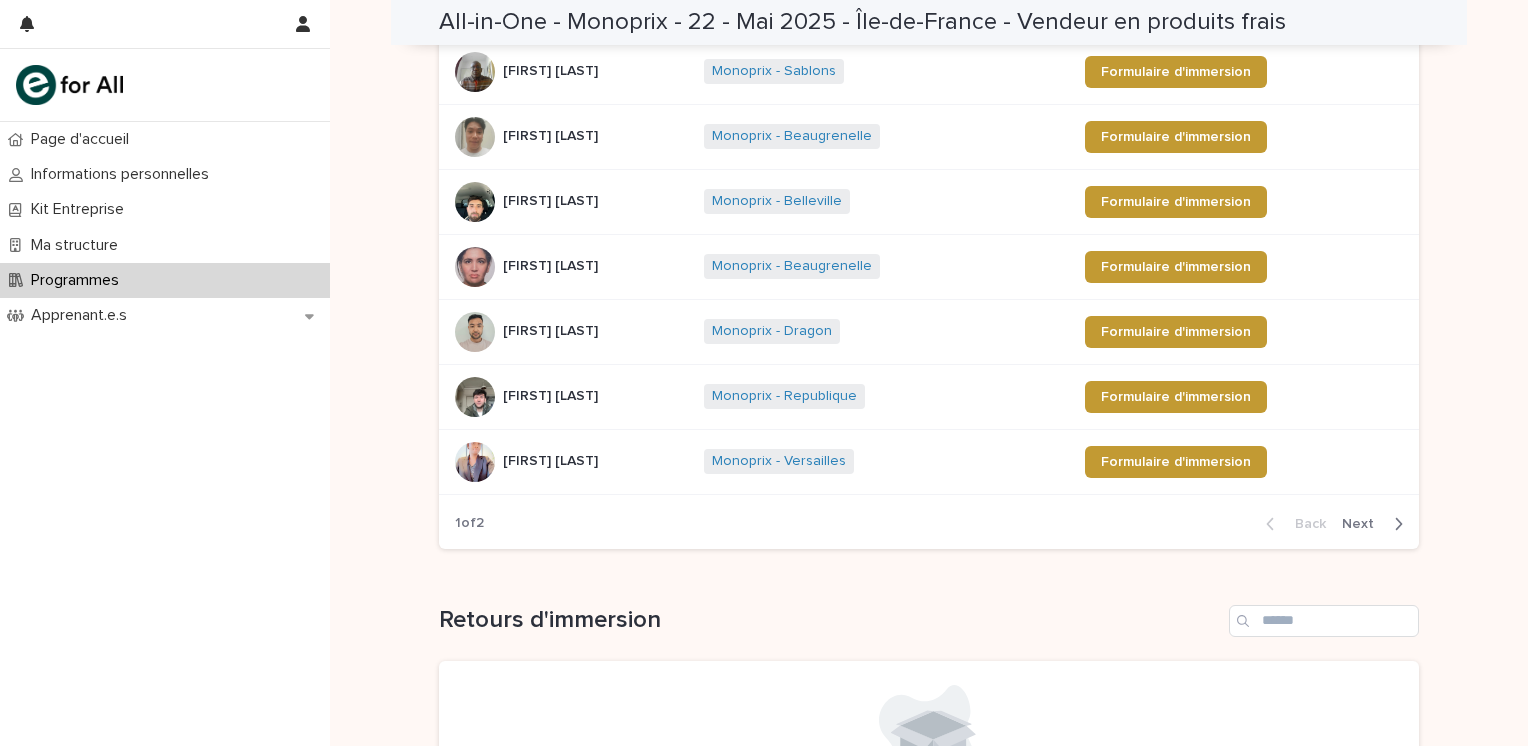 click 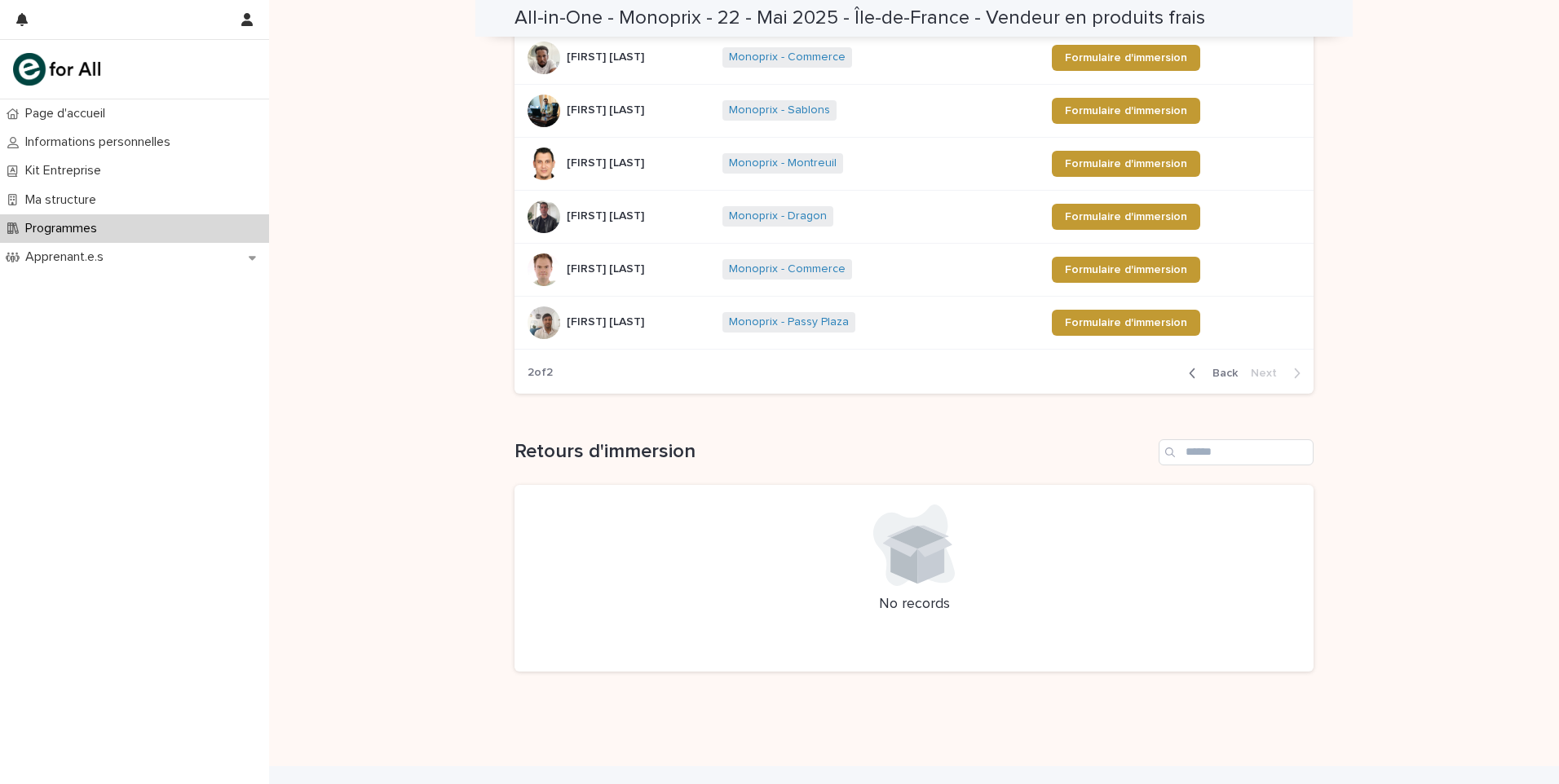 scroll, scrollTop: 479, scrollLeft: 0, axis: vertical 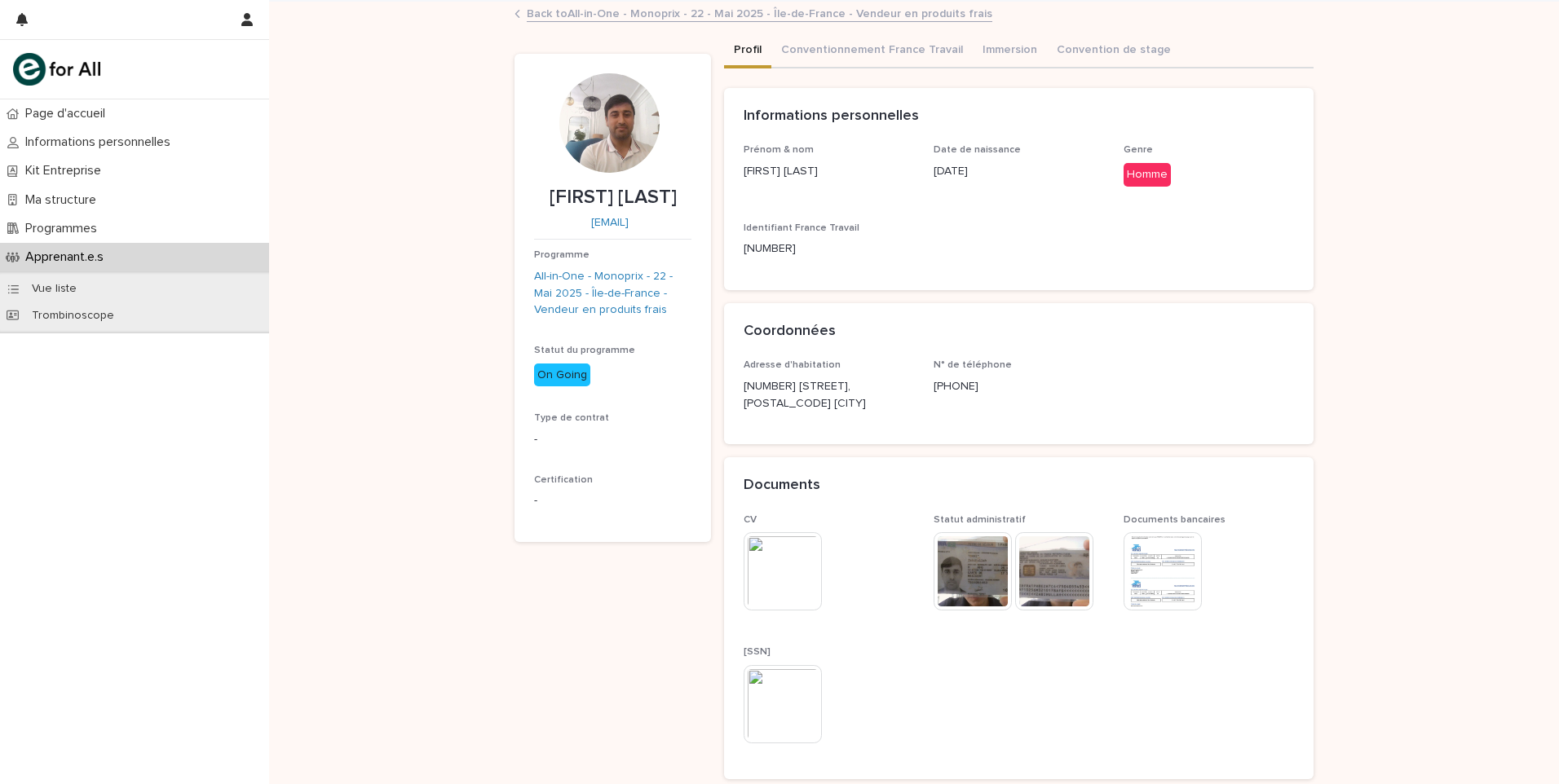 drag, startPoint x: 690, startPoint y: 197, endPoint x: 506, endPoint y: 197, distance: 184 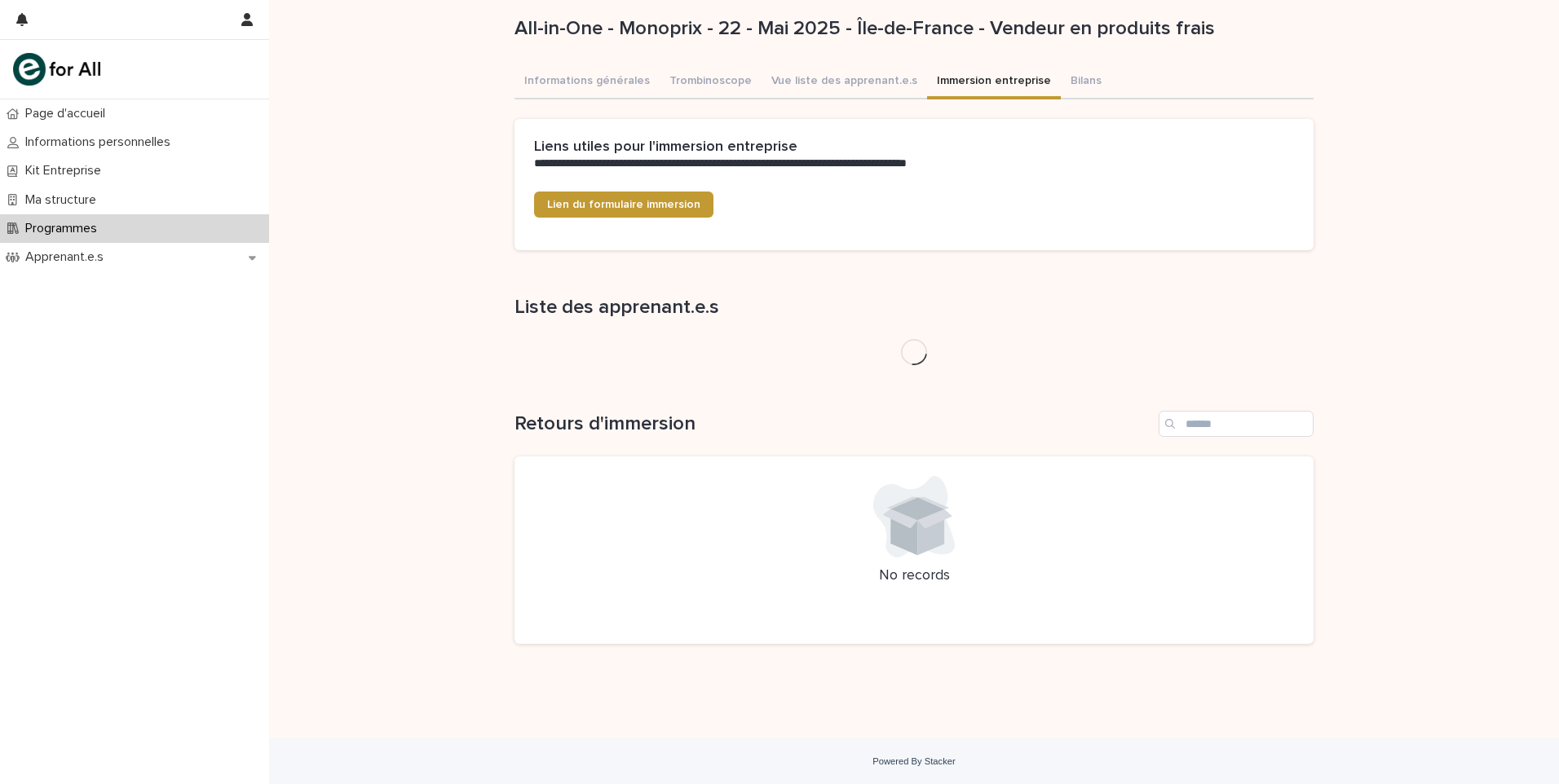 scroll, scrollTop: 324, scrollLeft: 0, axis: vertical 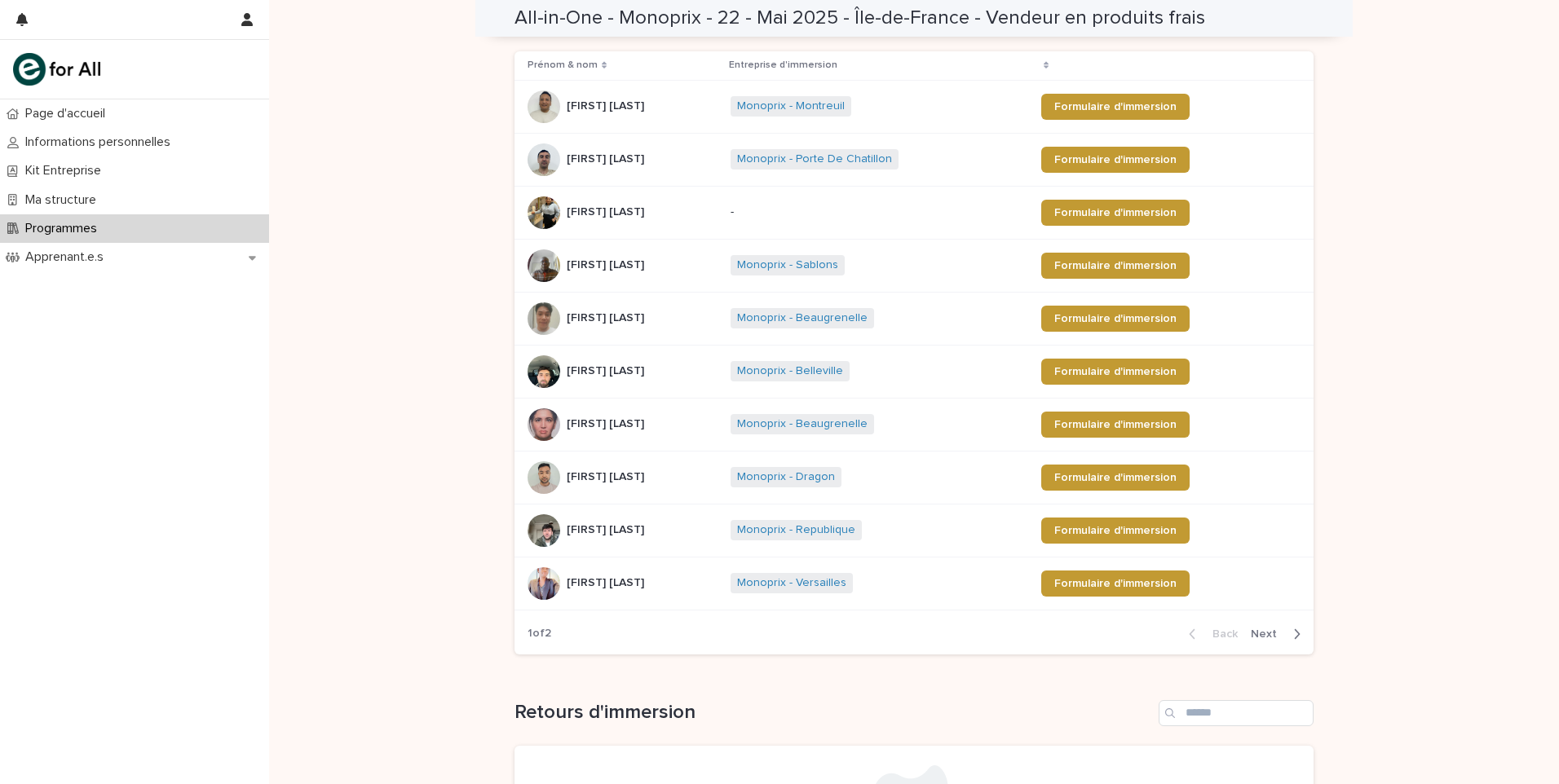 click 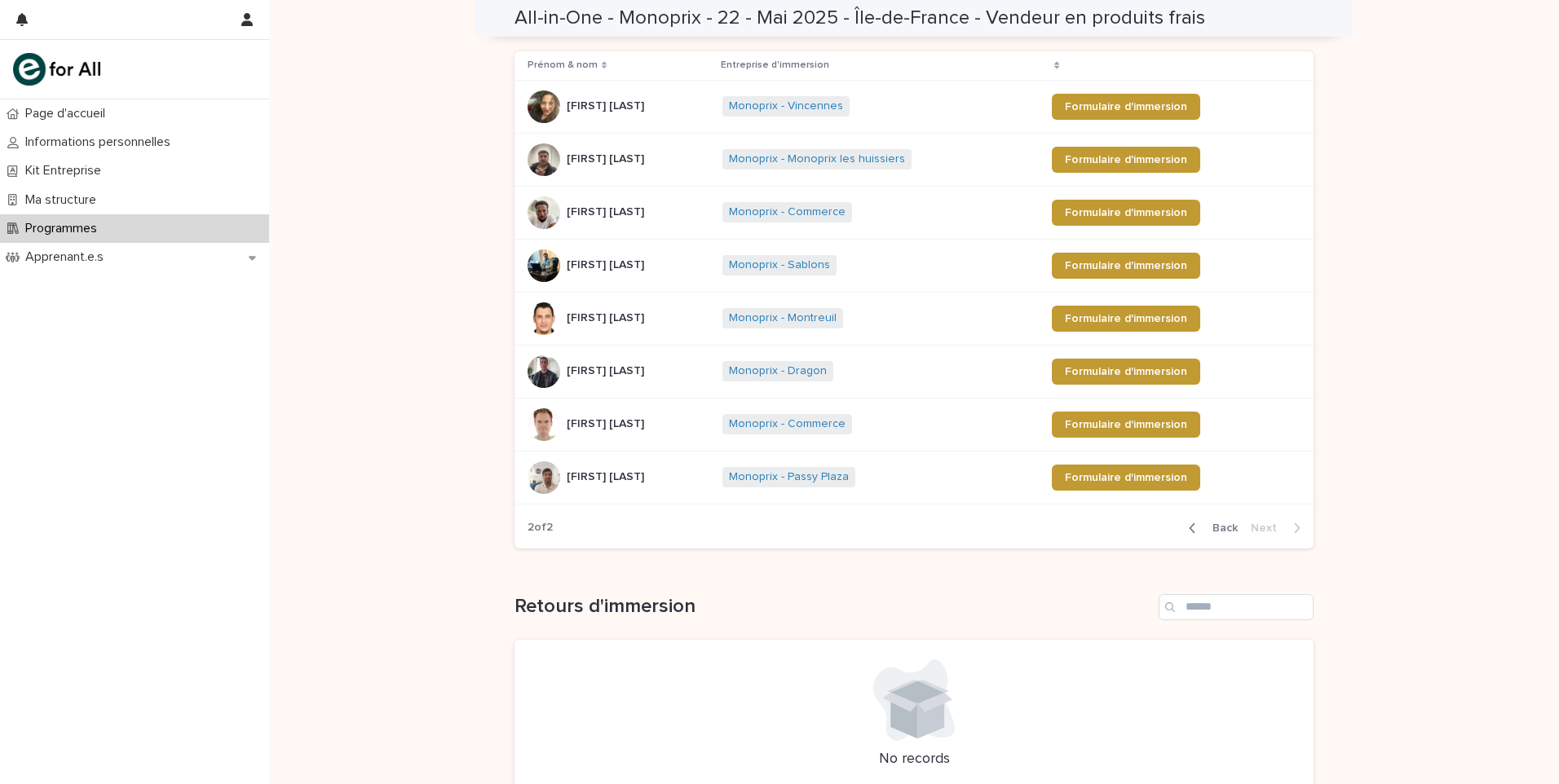scroll, scrollTop: 271, scrollLeft: 0, axis: vertical 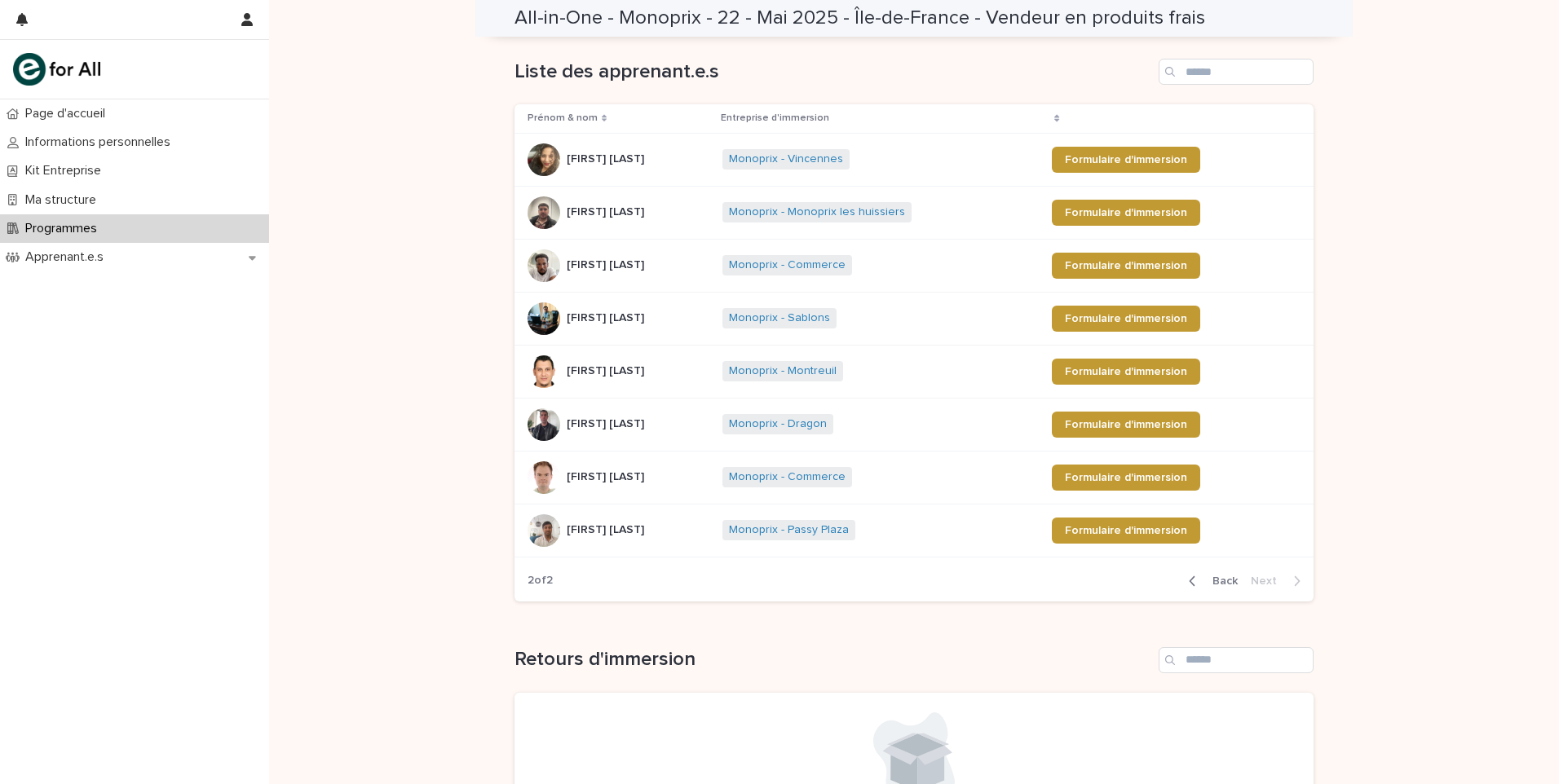 click on "**********" at bounding box center (914, 352) 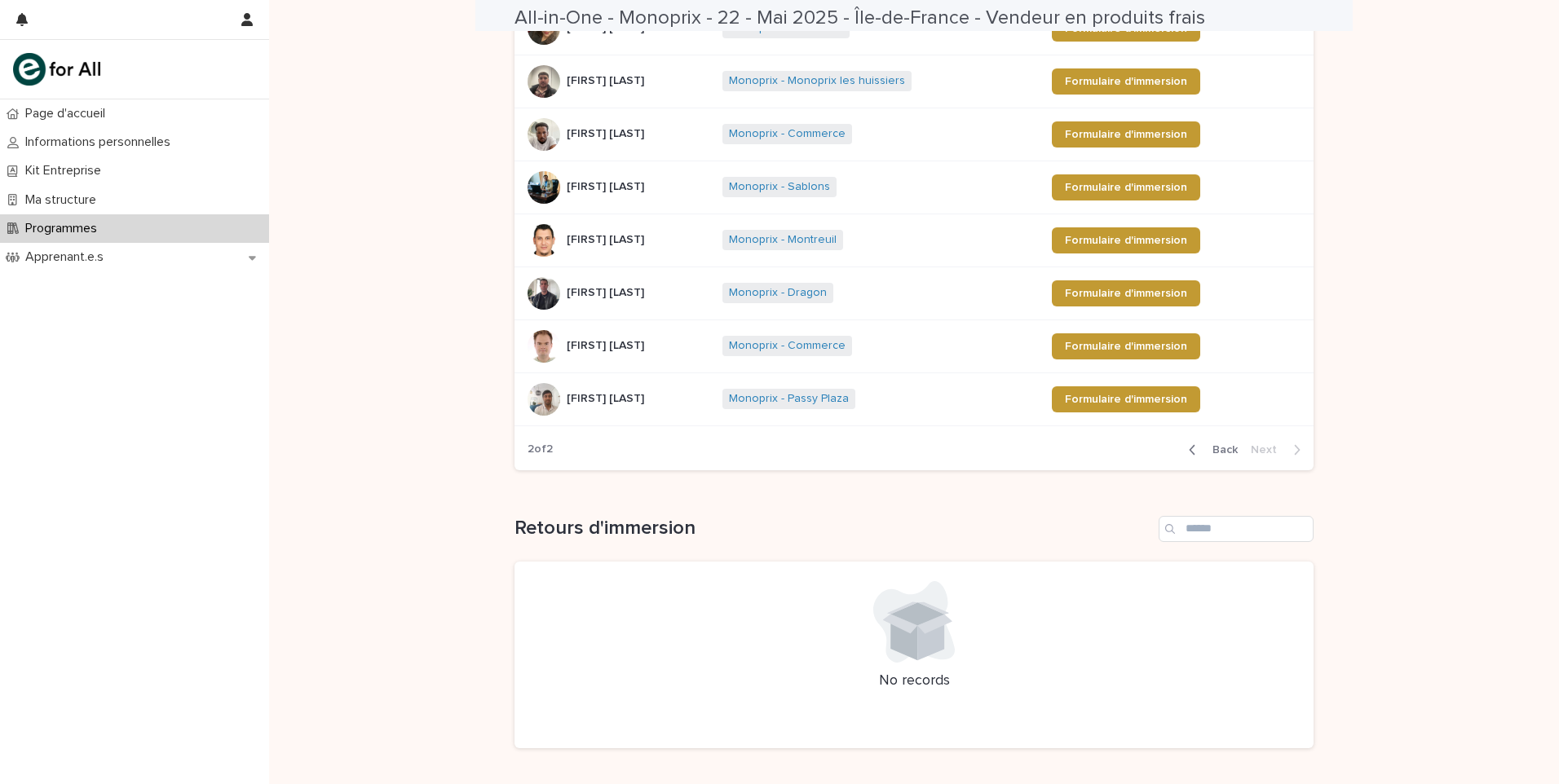 scroll, scrollTop: 489, scrollLeft: 0, axis: vertical 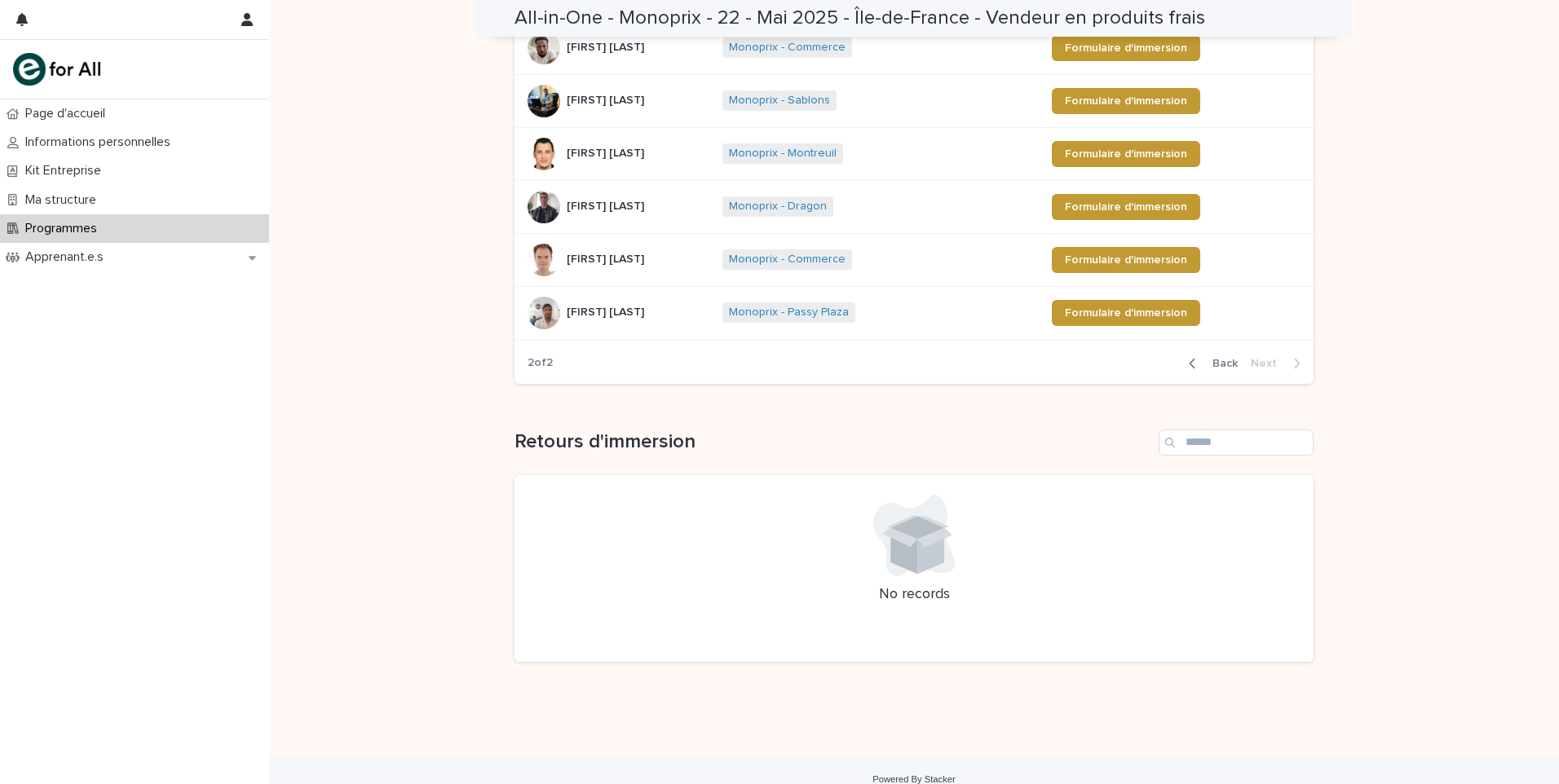 click 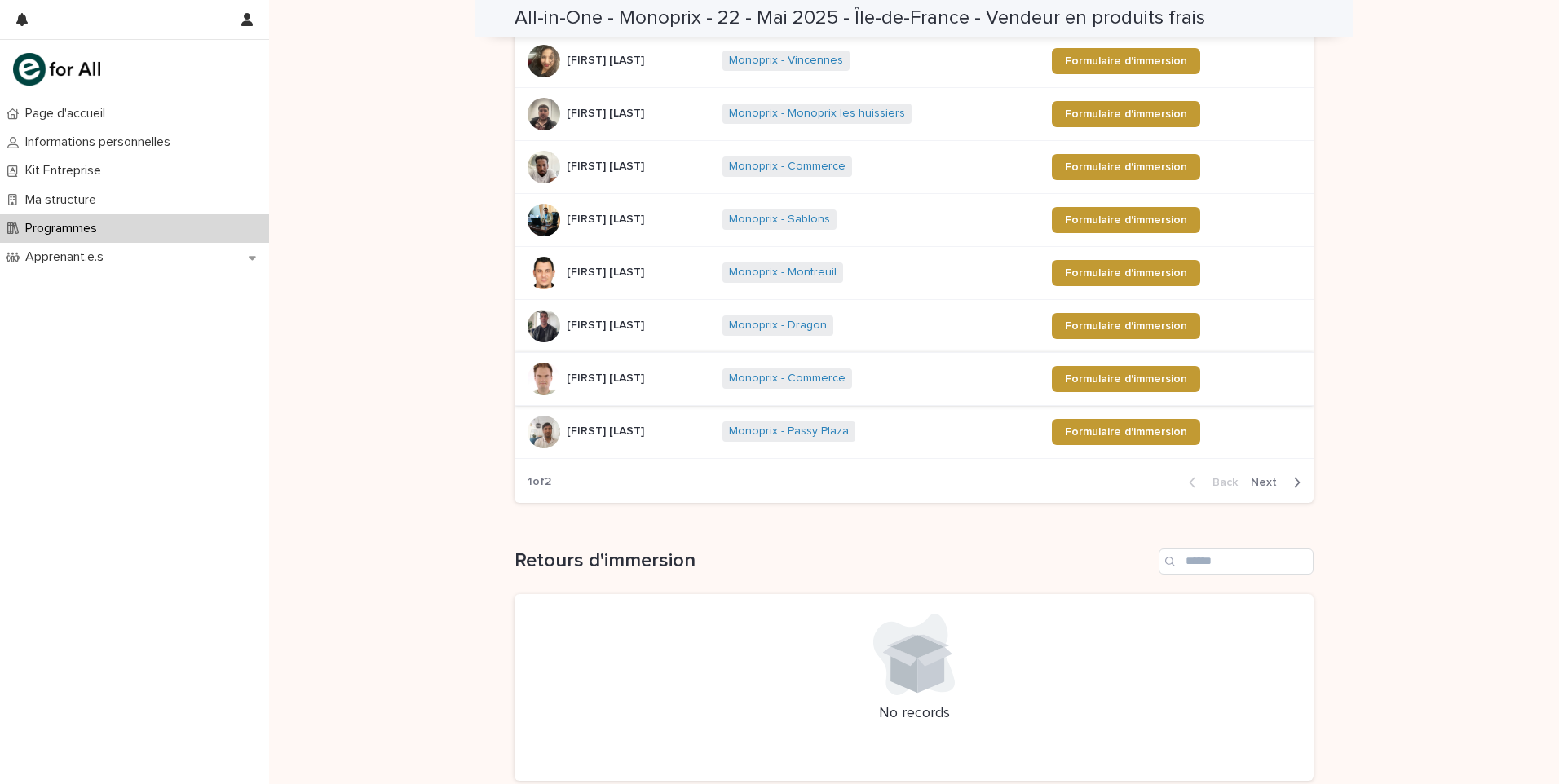 scroll, scrollTop: 297, scrollLeft: 0, axis: vertical 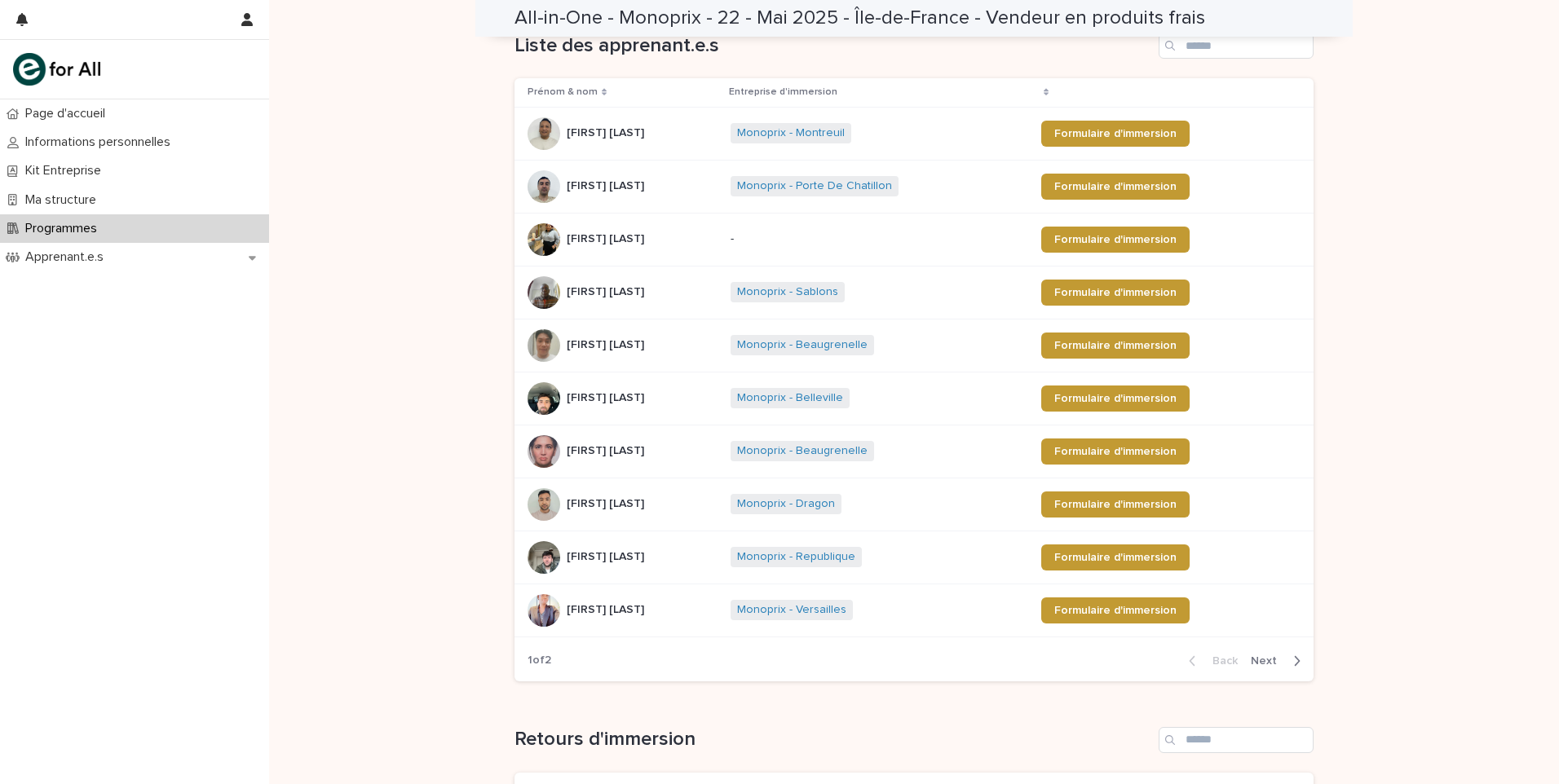 click 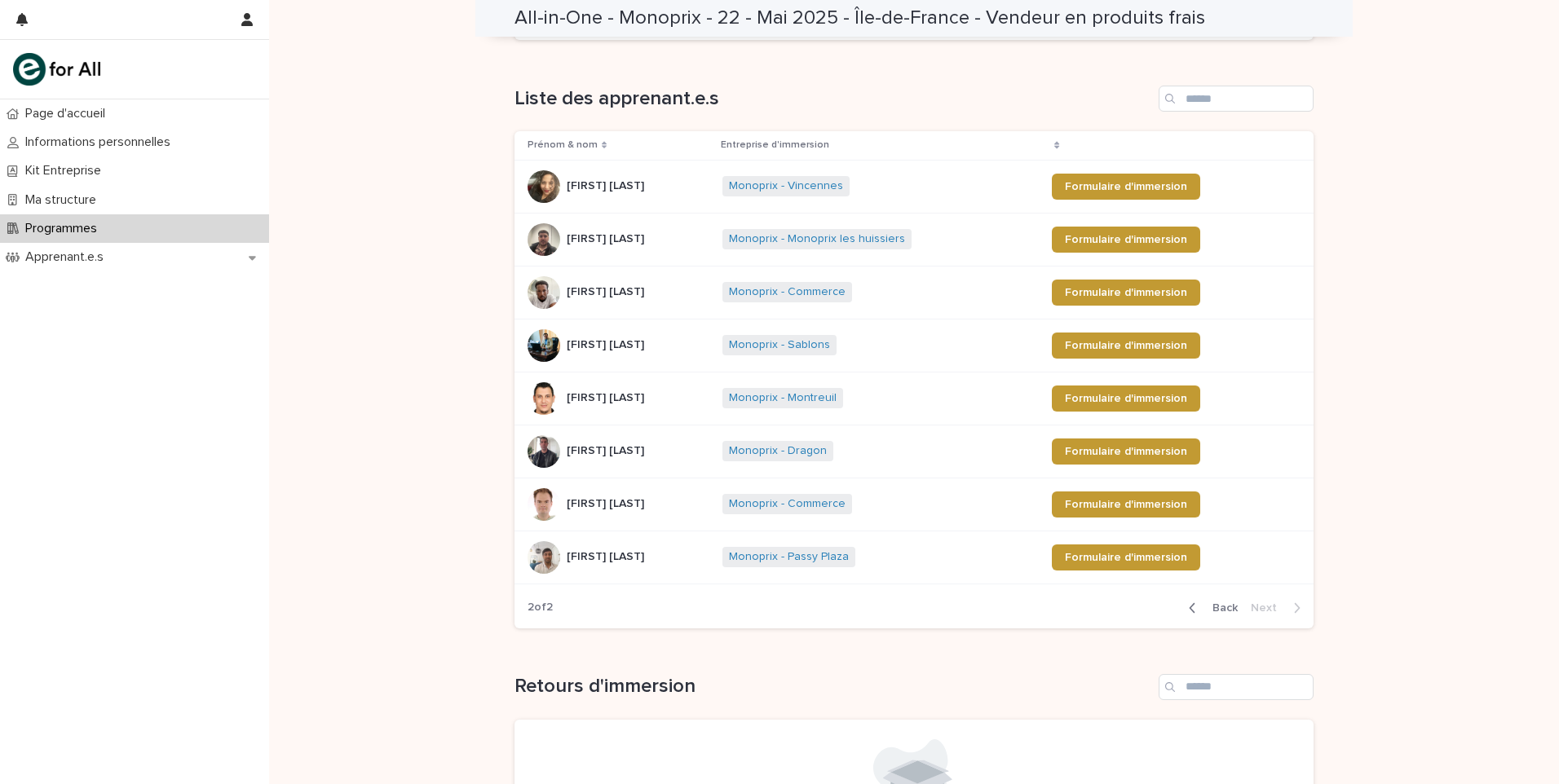 click 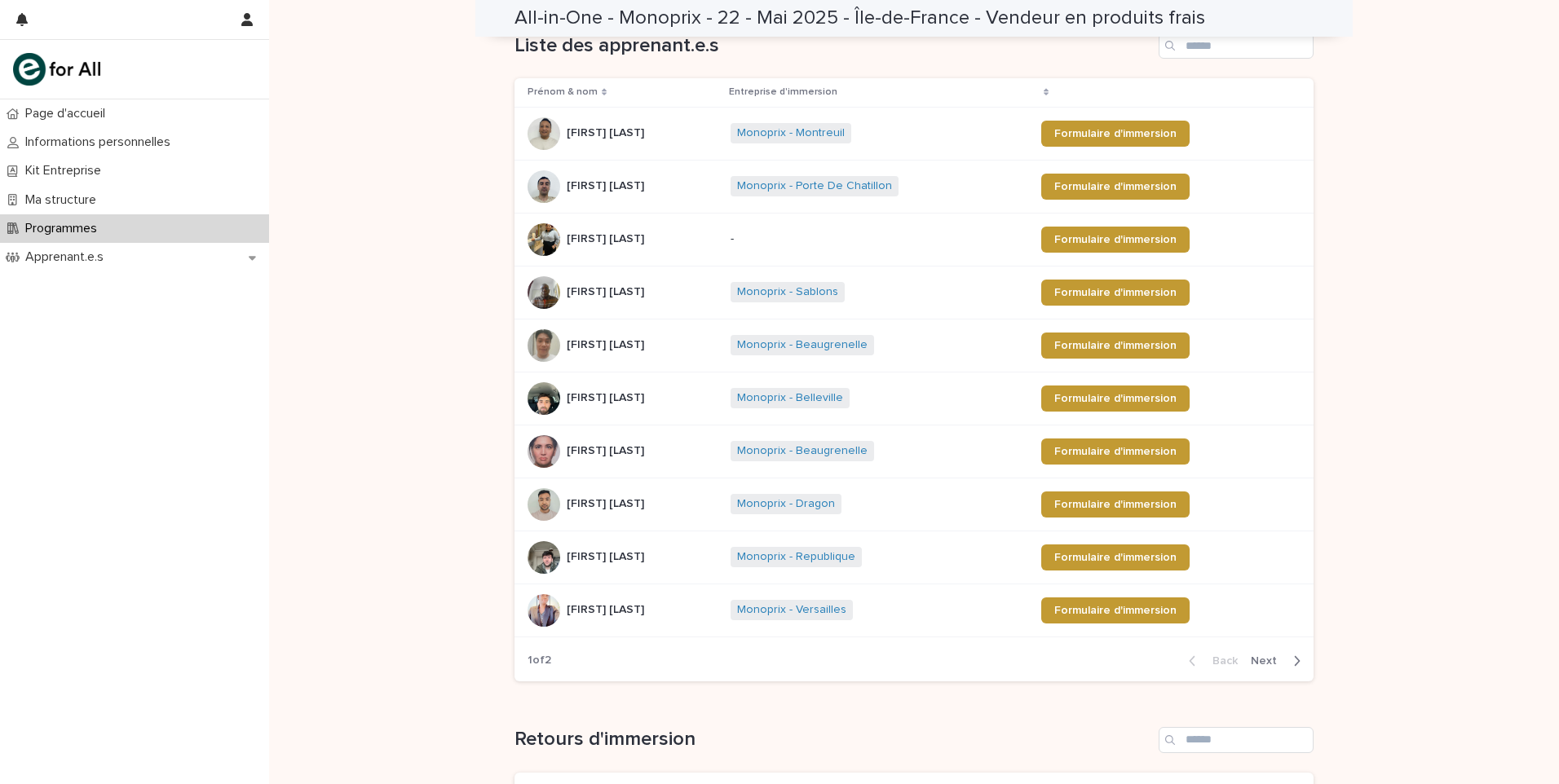 click on "[FIRST] [LAST]" at bounding box center [607, 449] 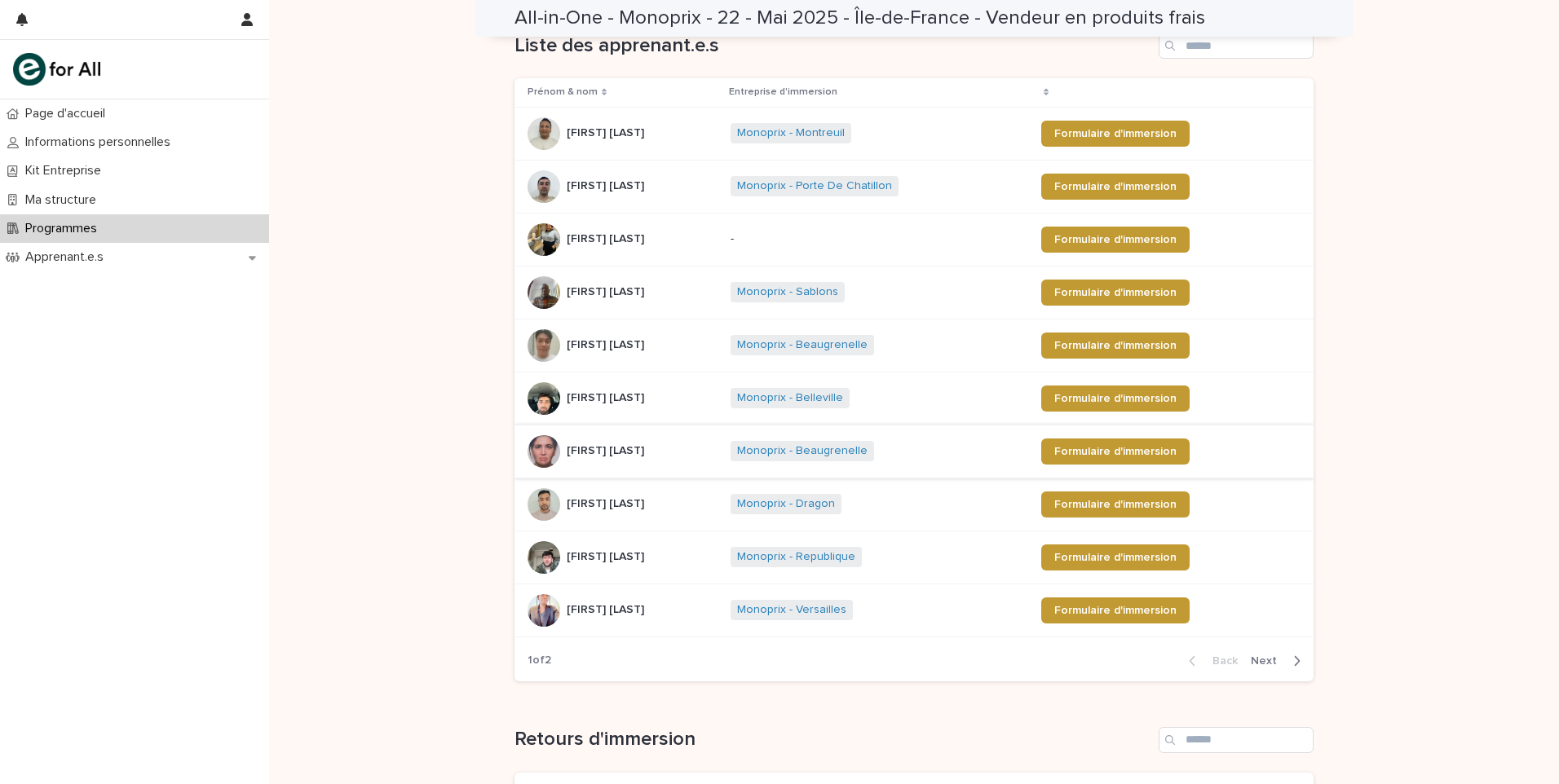 scroll, scrollTop: 0, scrollLeft: 0, axis: both 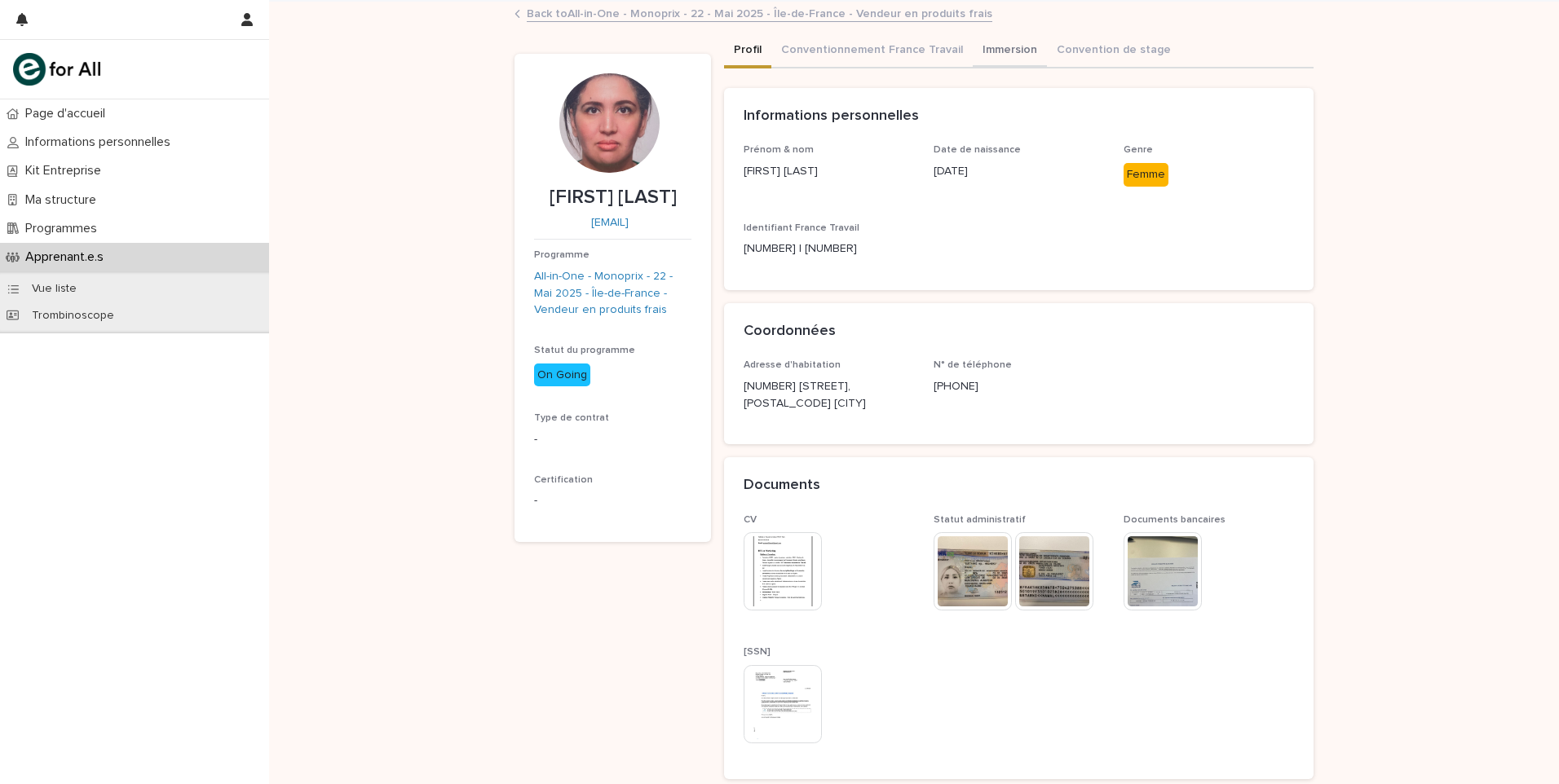 click on "Immersion" at bounding box center (1009, 51) 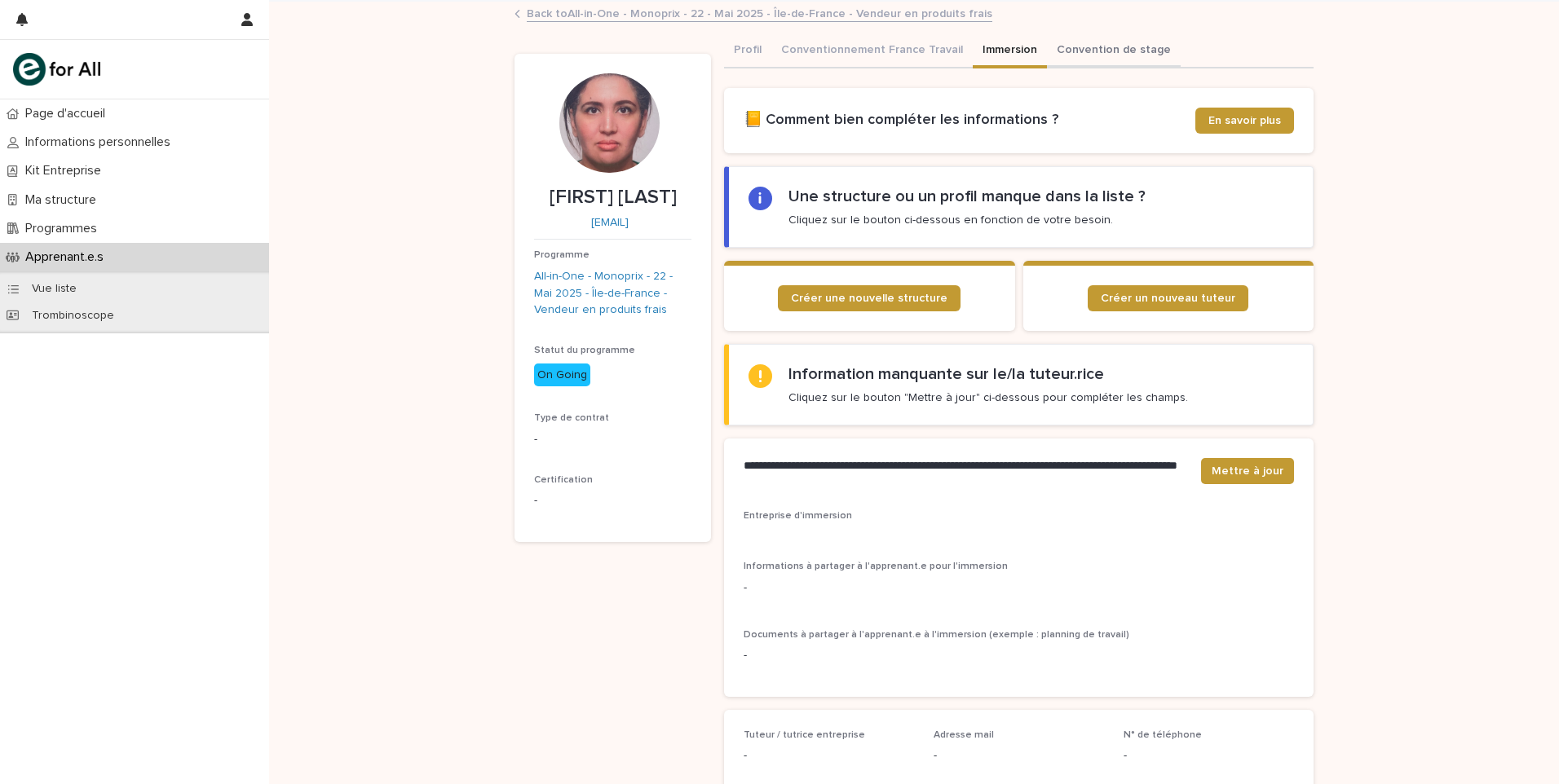 click on "Convention de stage" at bounding box center [1114, 51] 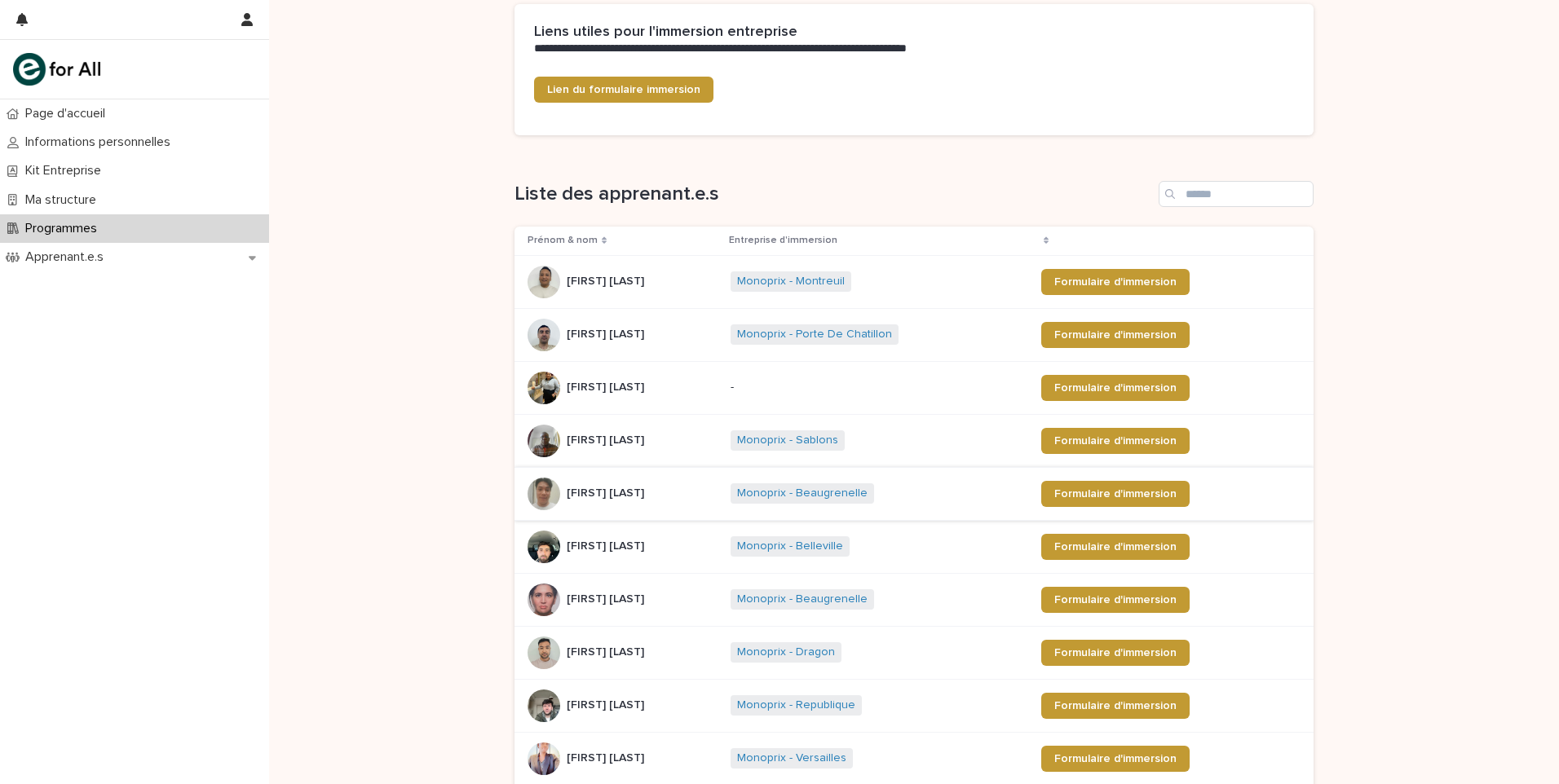 scroll, scrollTop: 163, scrollLeft: 0, axis: vertical 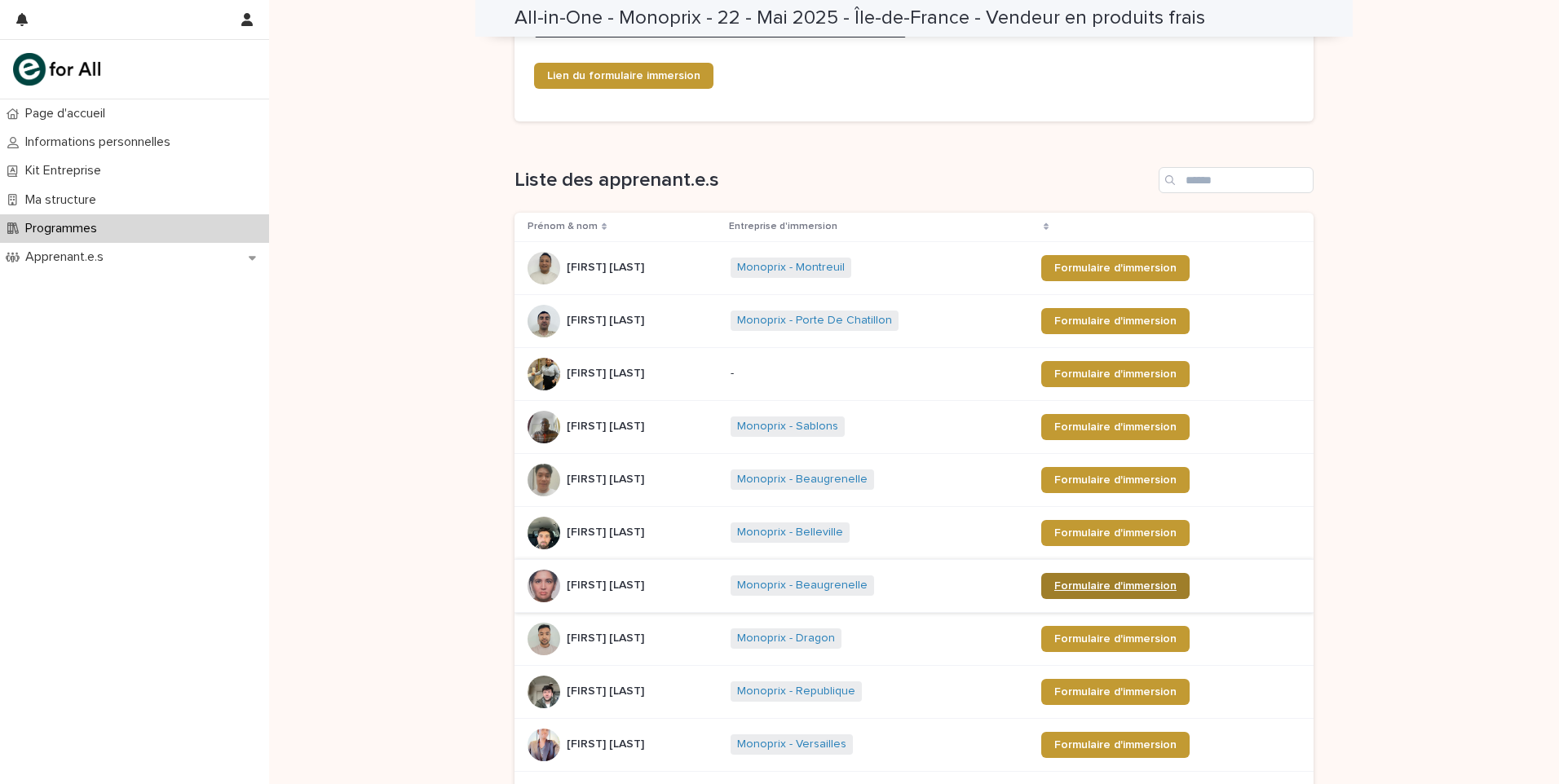 click on "Formulaire d'immersion" at bounding box center (1115, 586) 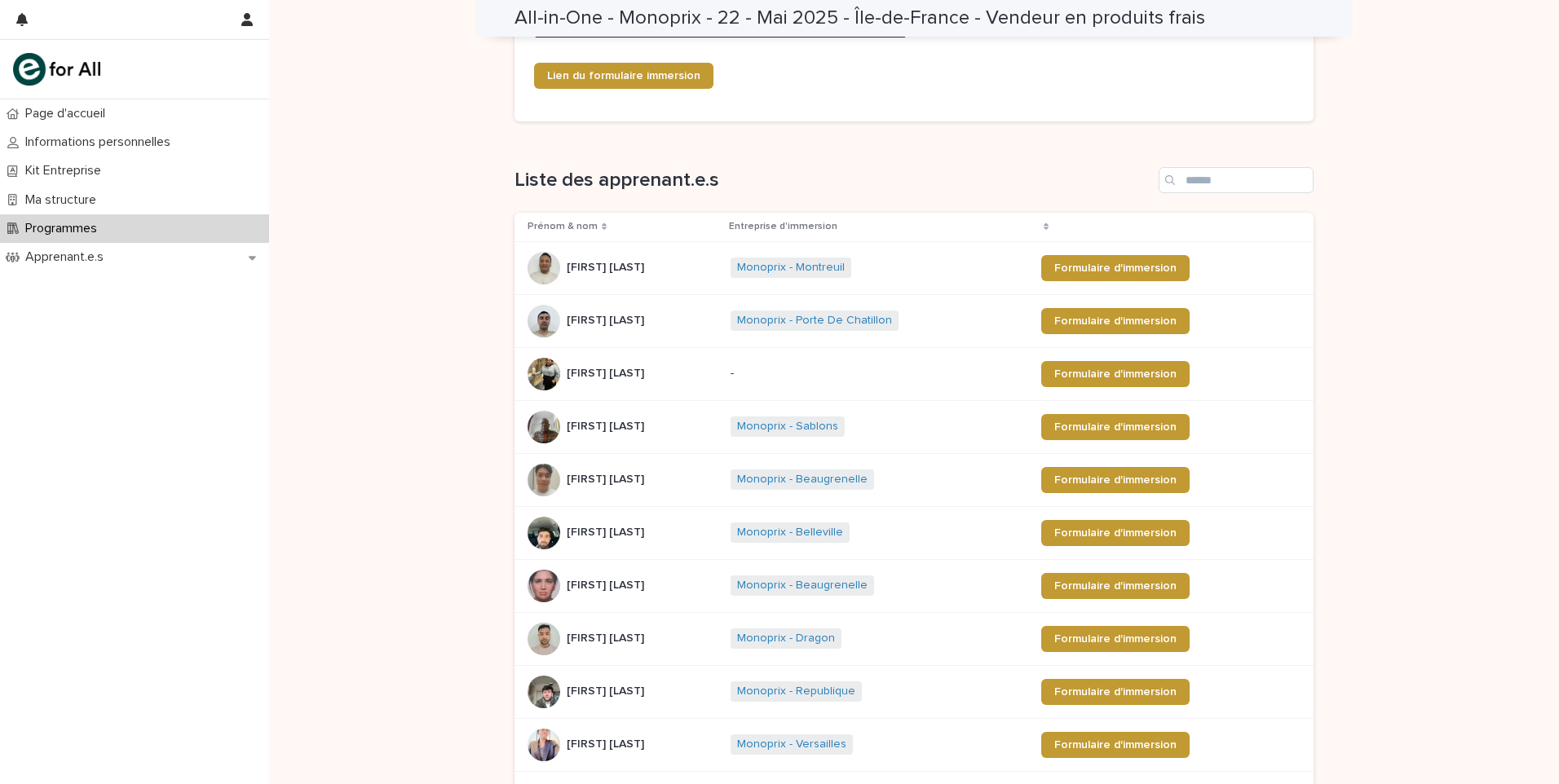 click on "[FIRST] [LAST]" at bounding box center [607, 584] 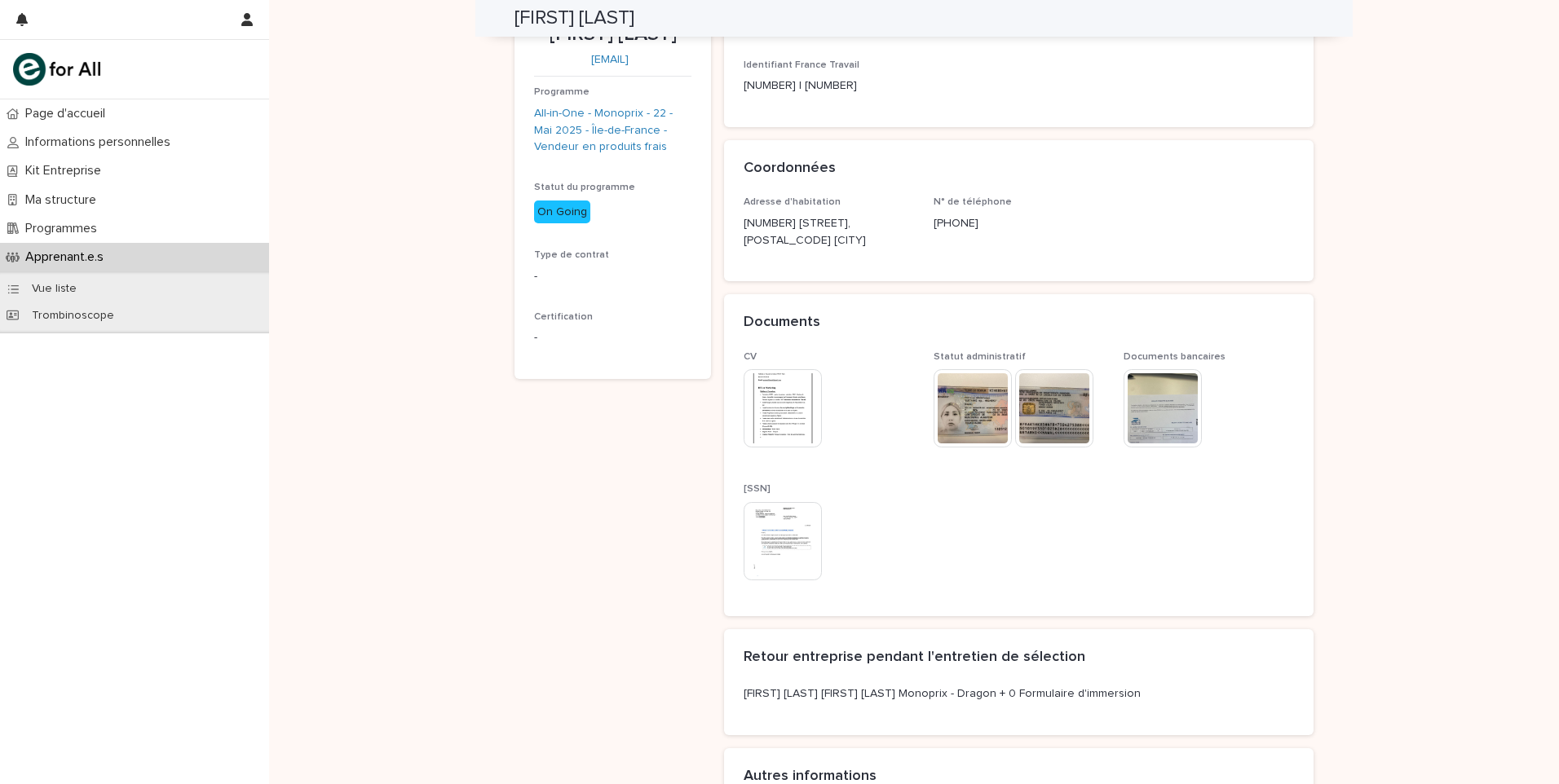 scroll, scrollTop: 0, scrollLeft: 0, axis: both 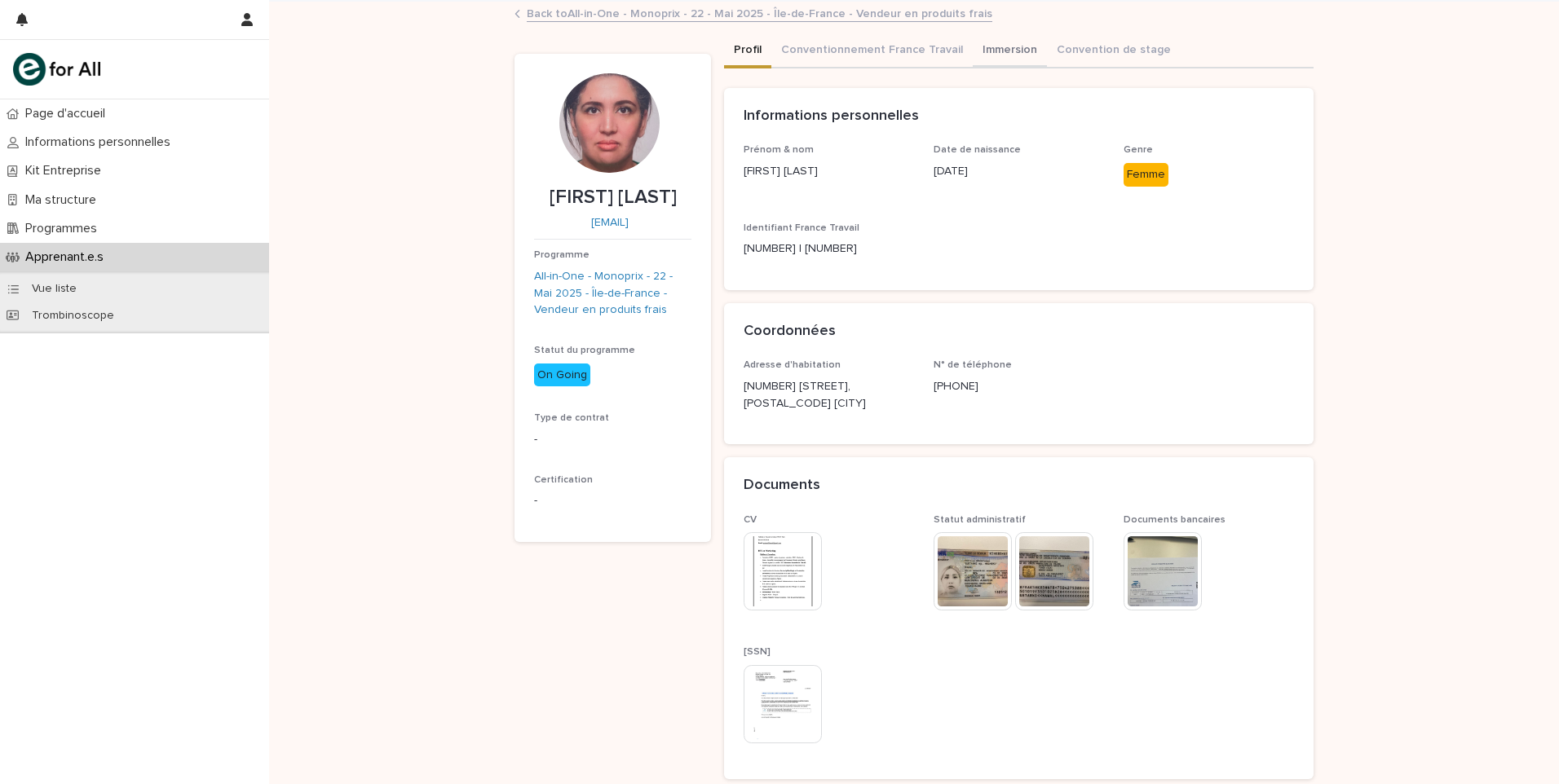 click on "Immersion" at bounding box center (1009, 51) 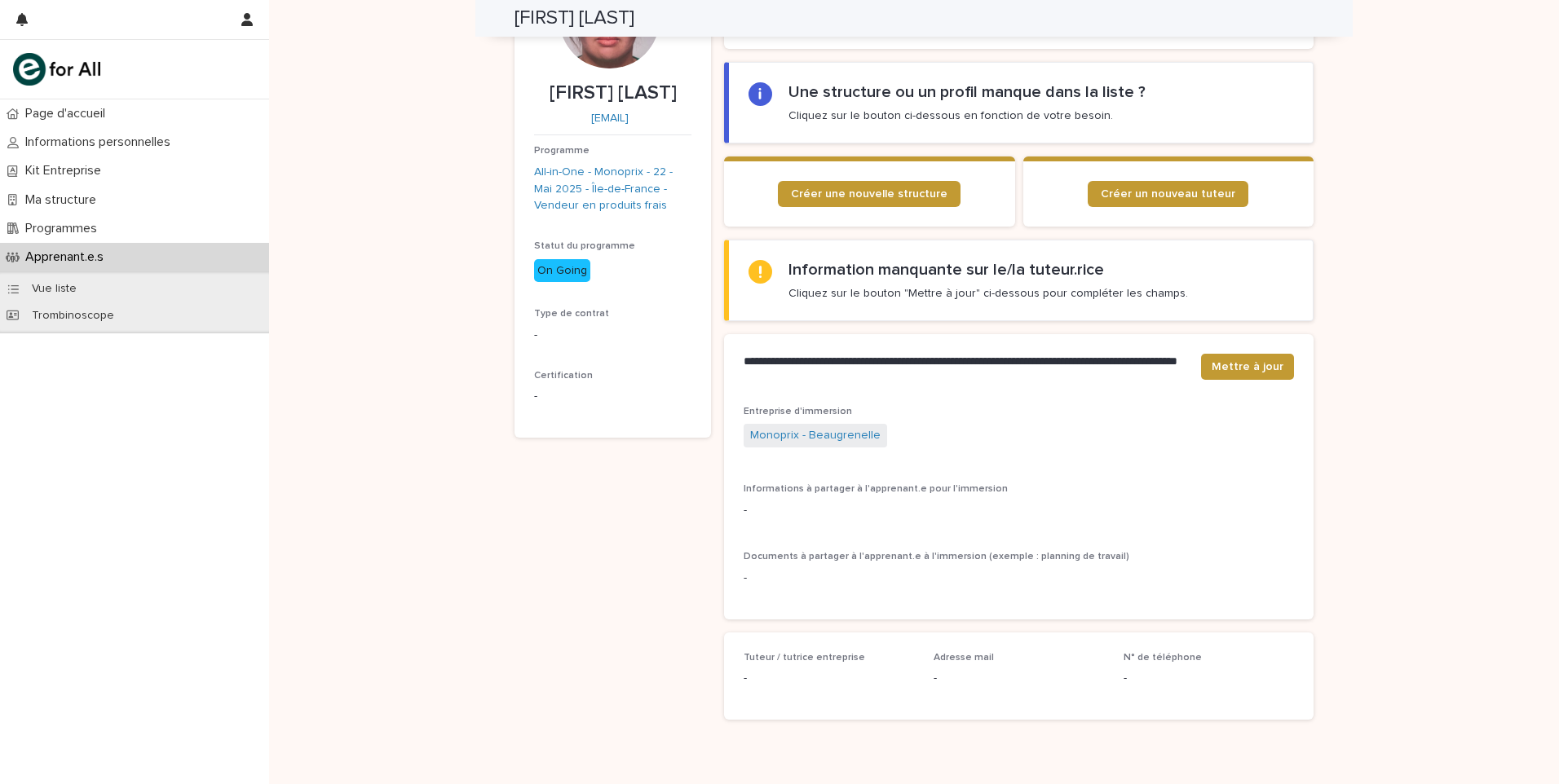 scroll, scrollTop: 0, scrollLeft: 0, axis: both 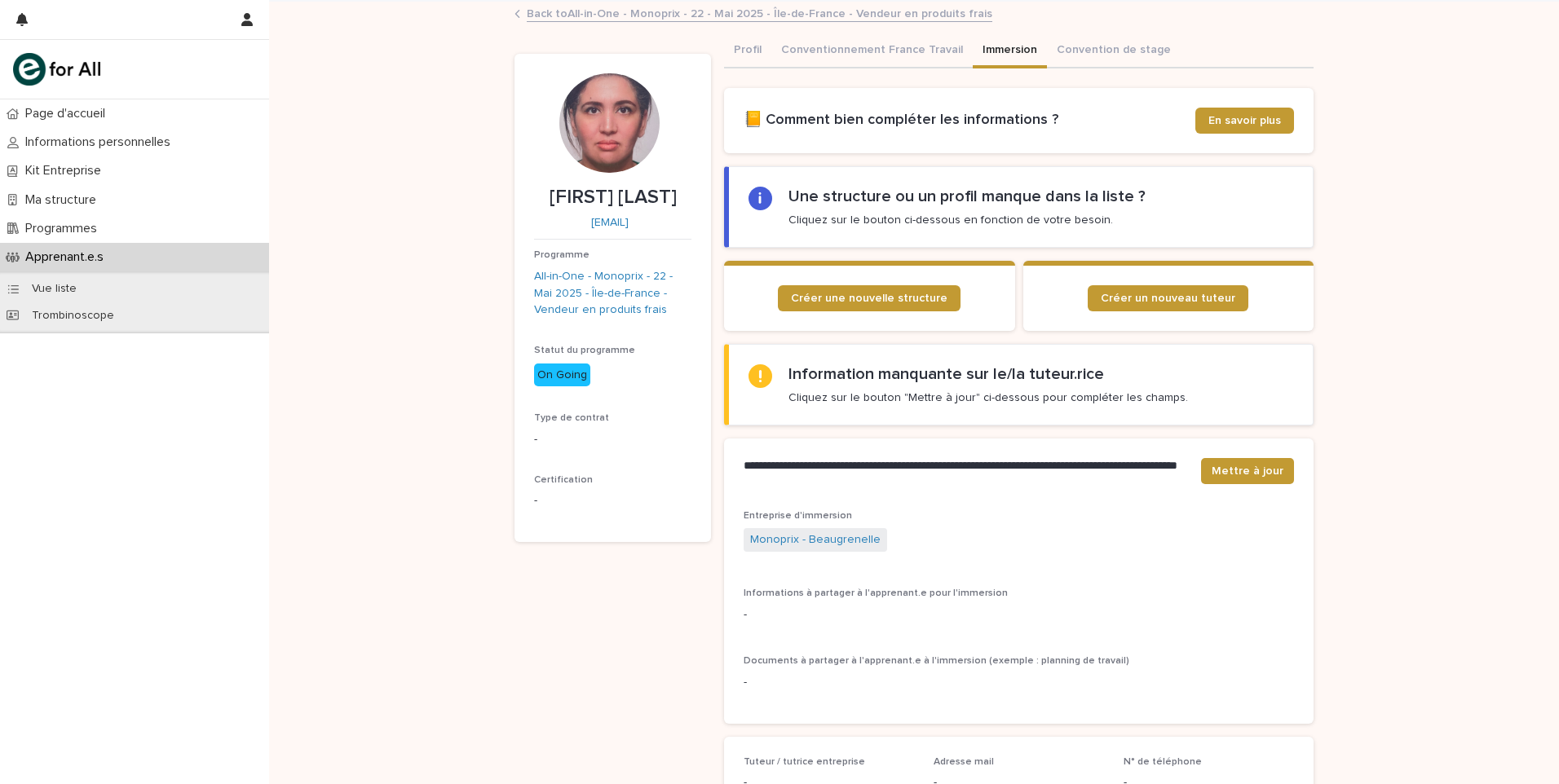 click on "[FIRST] [LAST] [FIRST] [LAST] [EMAIL] Programme All-in-One - Monoprix - 22 - Mai 2025 - Île-de-France - Vendeur en produits frais Statut du programme On Going Type de contrat - Certification -" at bounding box center [612, 445] 